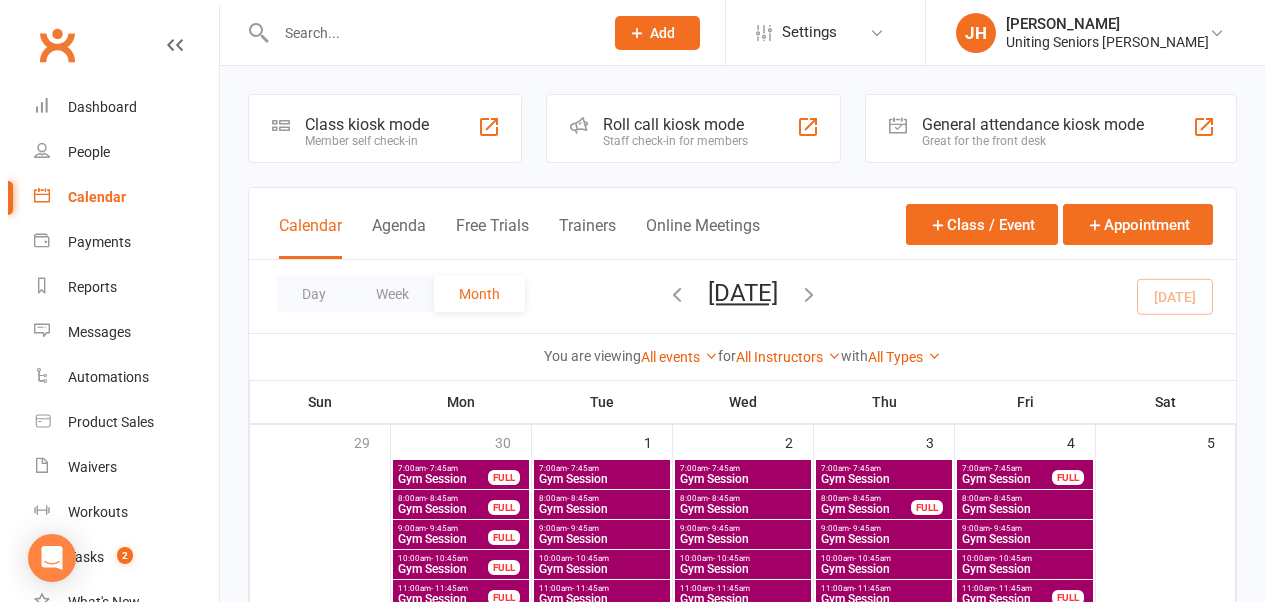scroll, scrollTop: 361, scrollLeft: 0, axis: vertical 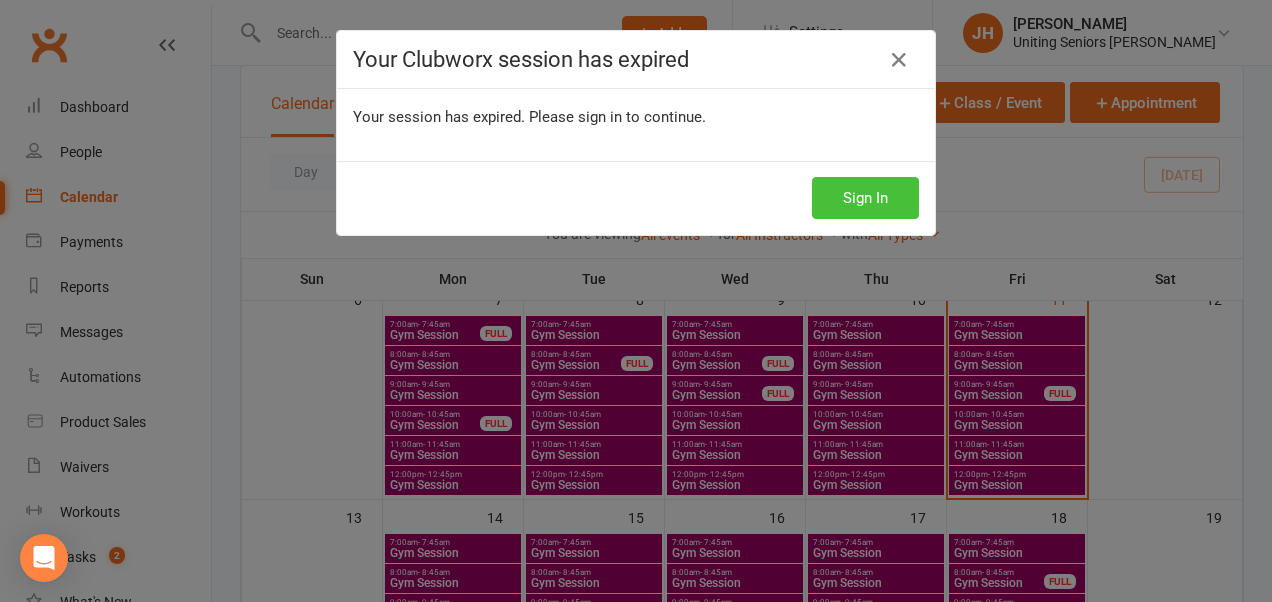 click on "Sign In" at bounding box center (865, 198) 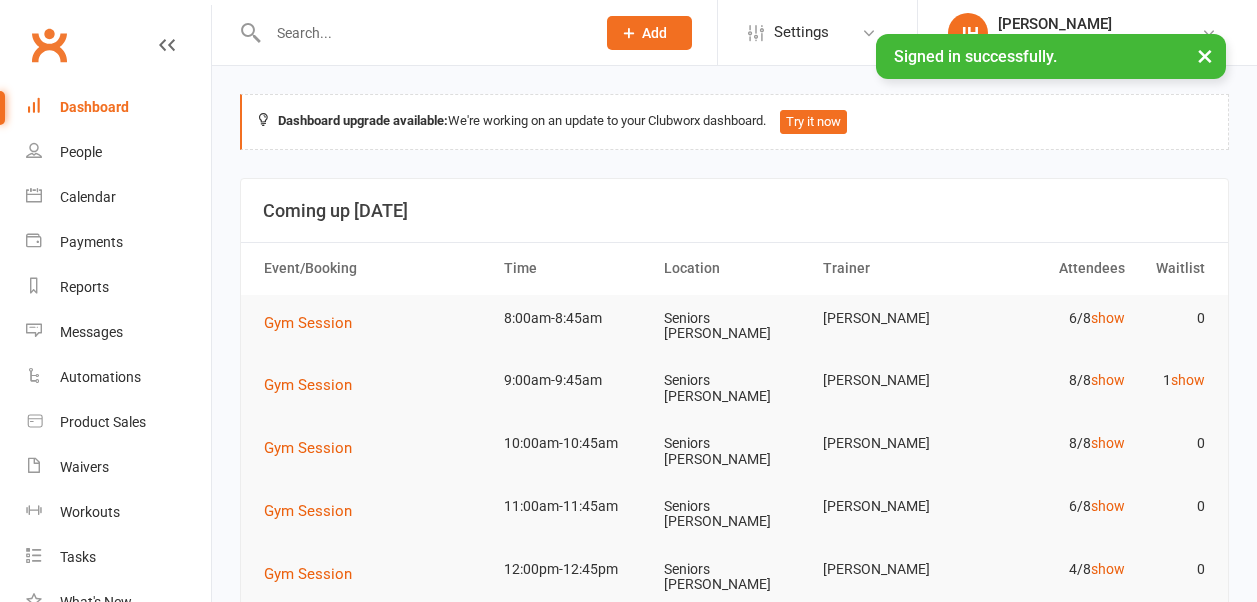 scroll, scrollTop: 68, scrollLeft: 0, axis: vertical 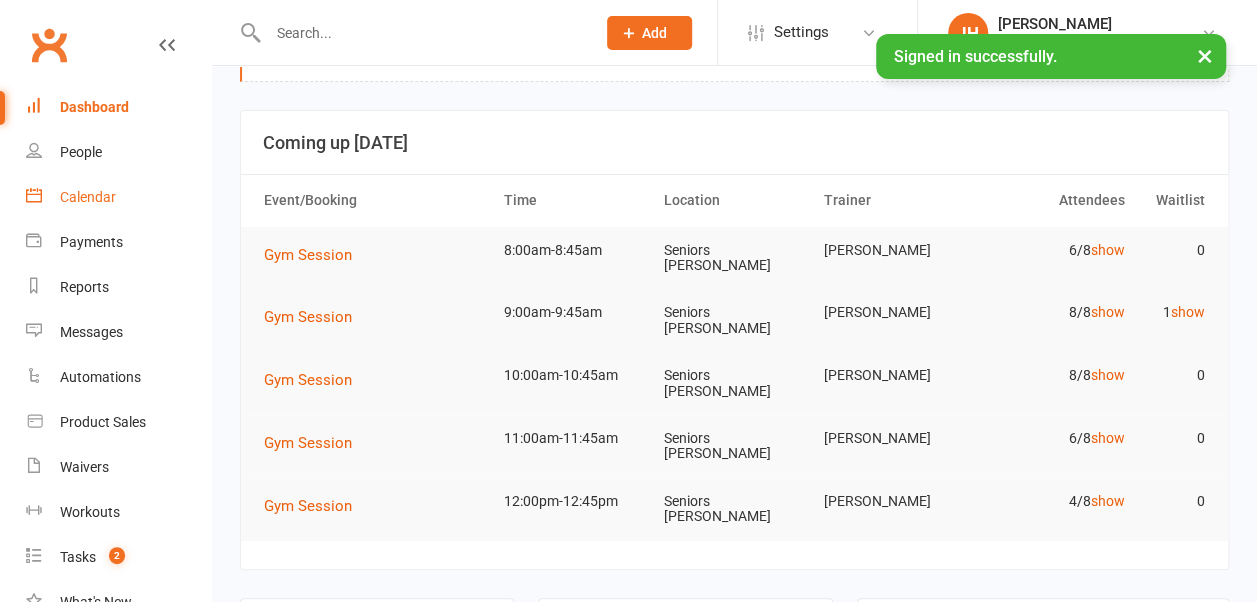 click on "Calendar" at bounding box center (88, 197) 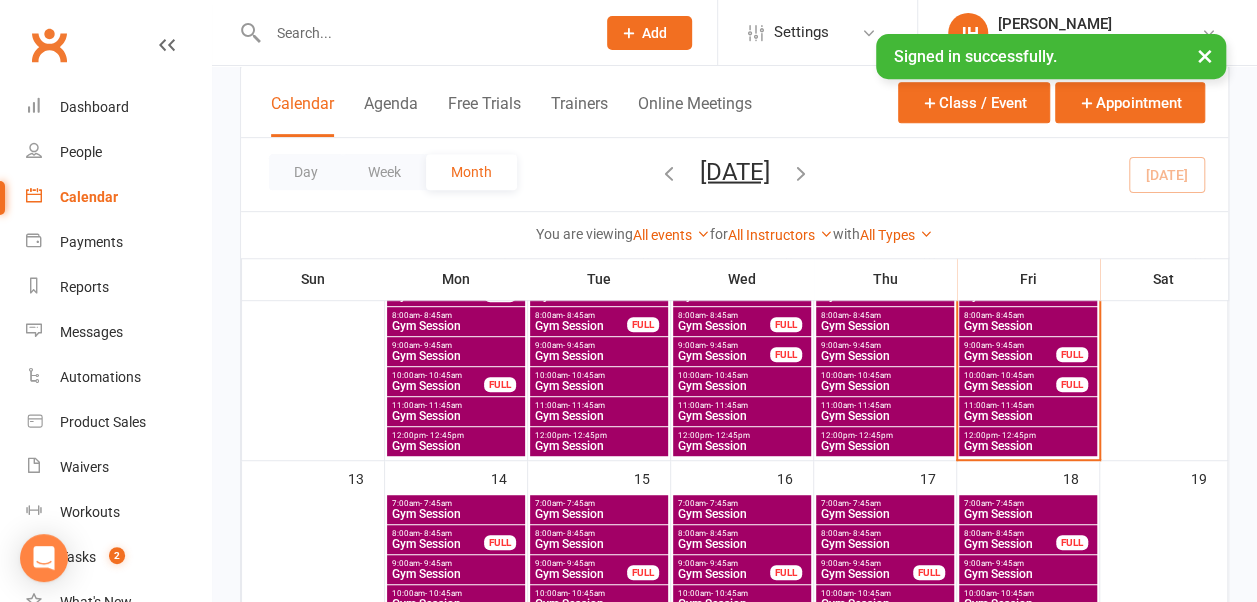 scroll, scrollTop: 495, scrollLeft: 0, axis: vertical 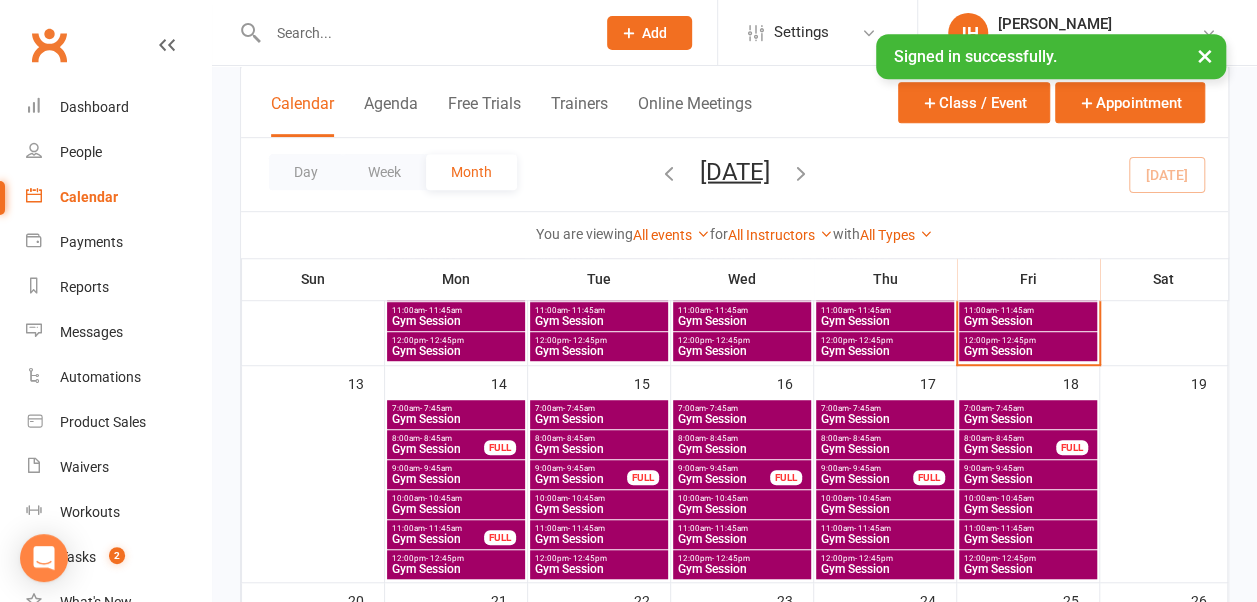 click on "- 11:45am" at bounding box center [443, 528] 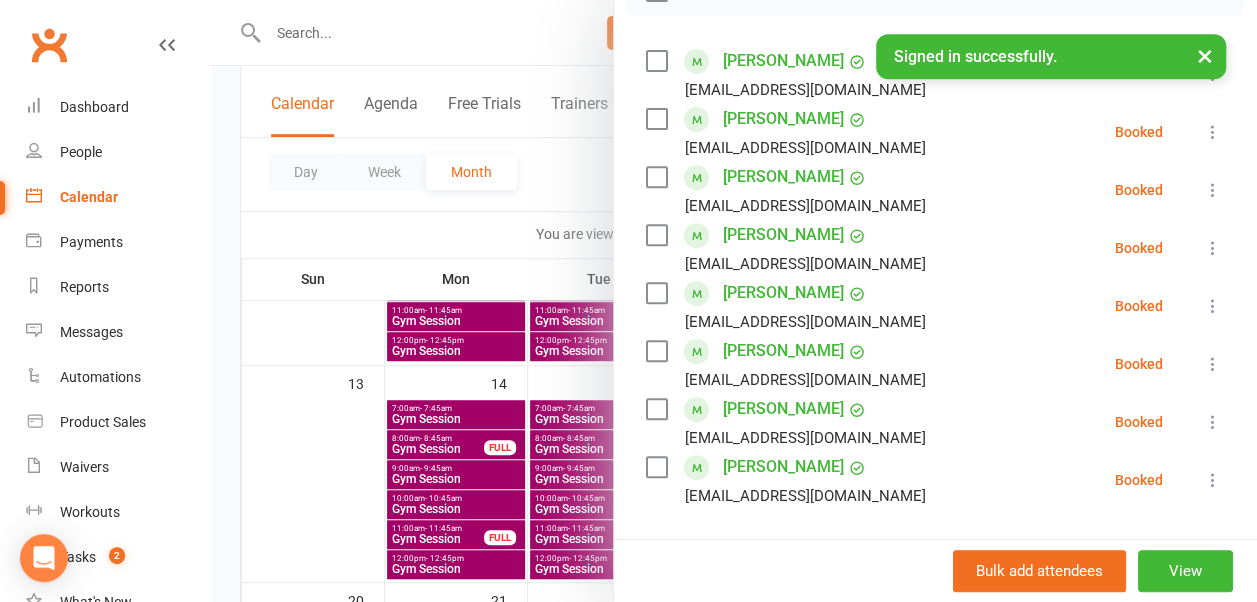 scroll, scrollTop: 381, scrollLeft: 0, axis: vertical 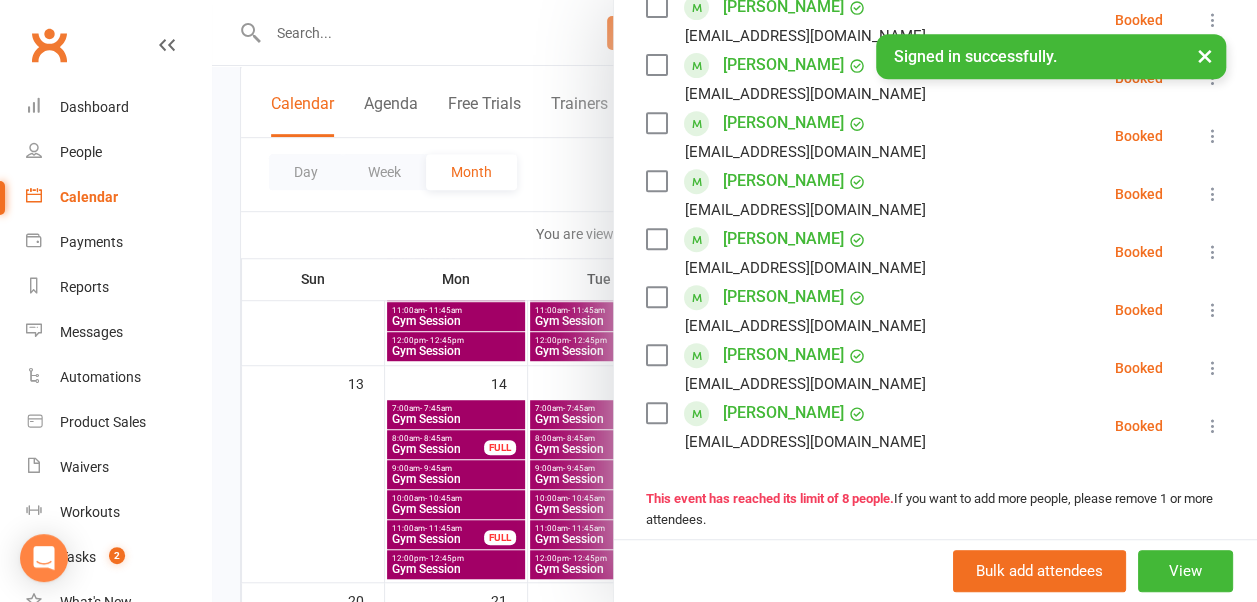 click at bounding box center [734, 301] 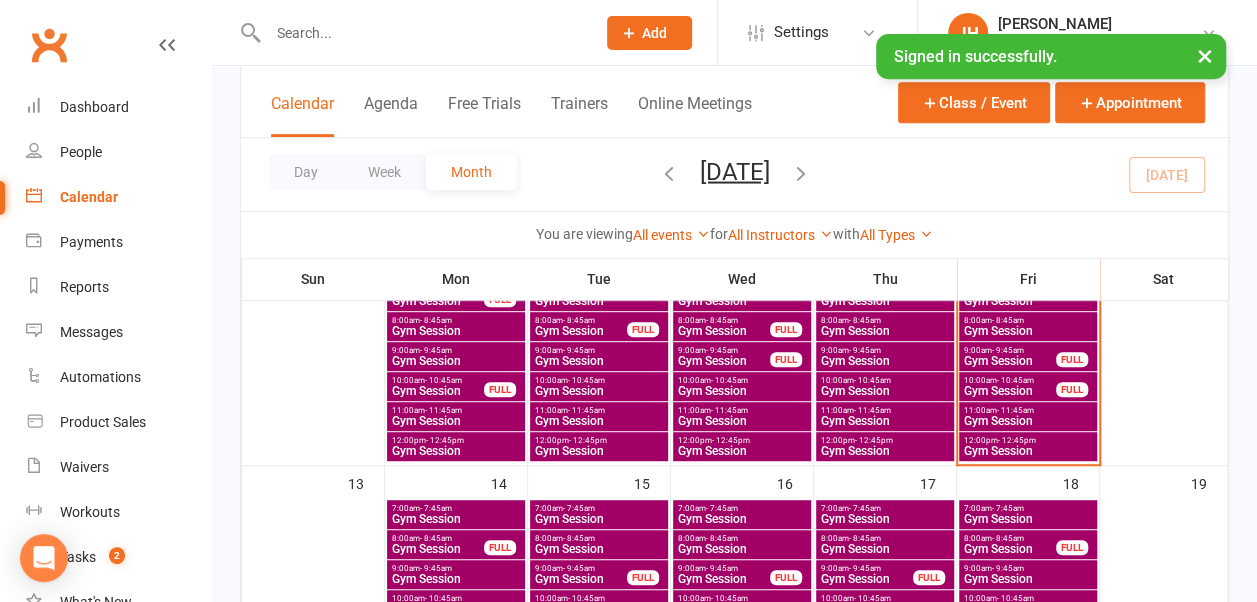 scroll, scrollTop: 295, scrollLeft: 0, axis: vertical 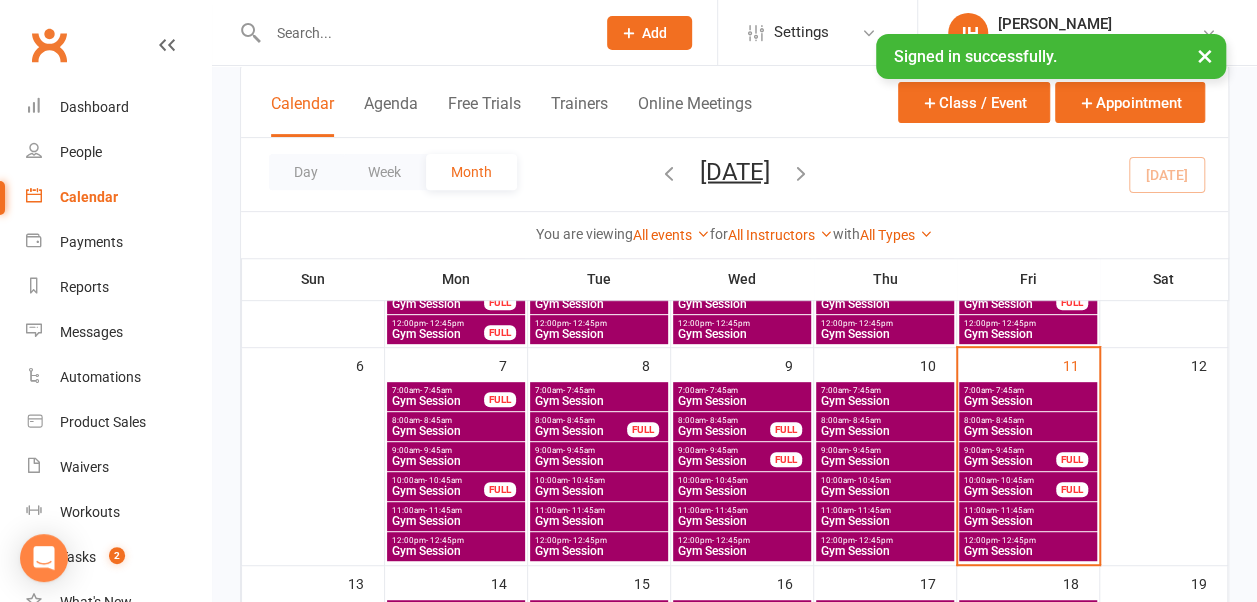 click on "Gym Session" at bounding box center [1010, 461] 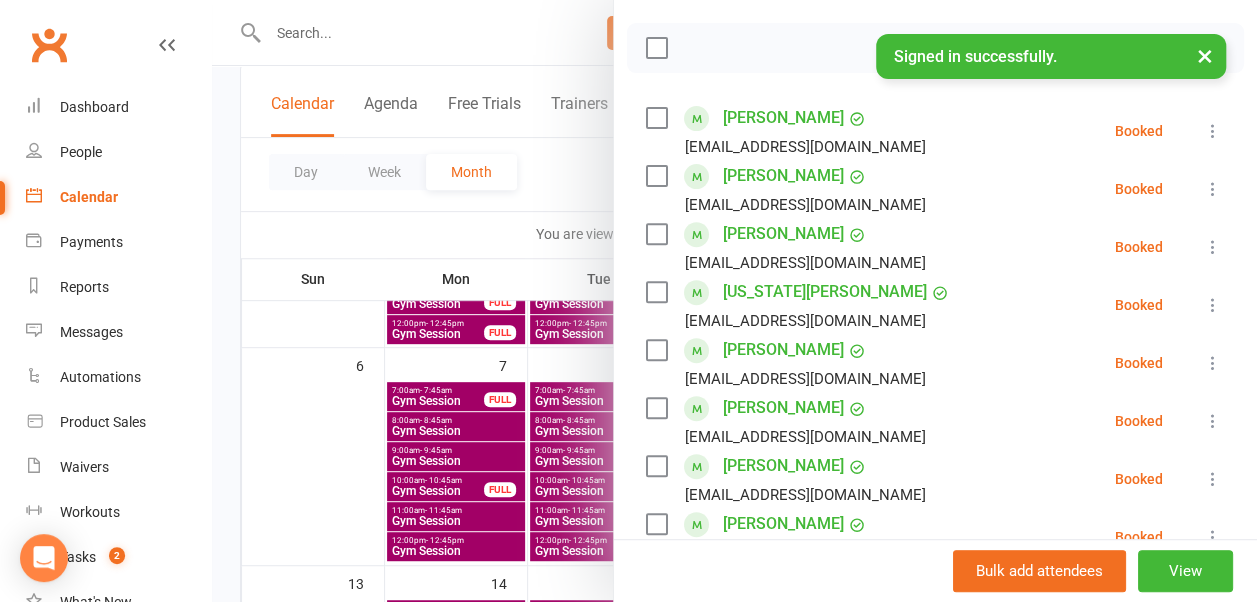 scroll, scrollTop: 300, scrollLeft: 0, axis: vertical 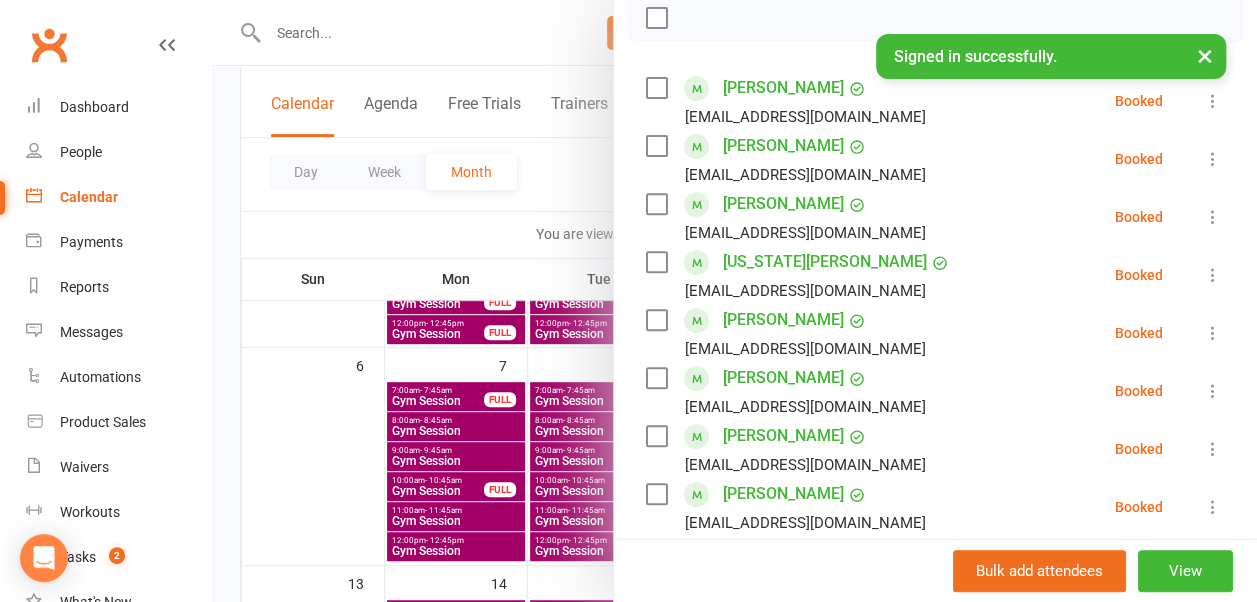 click at bounding box center (1213, 449) 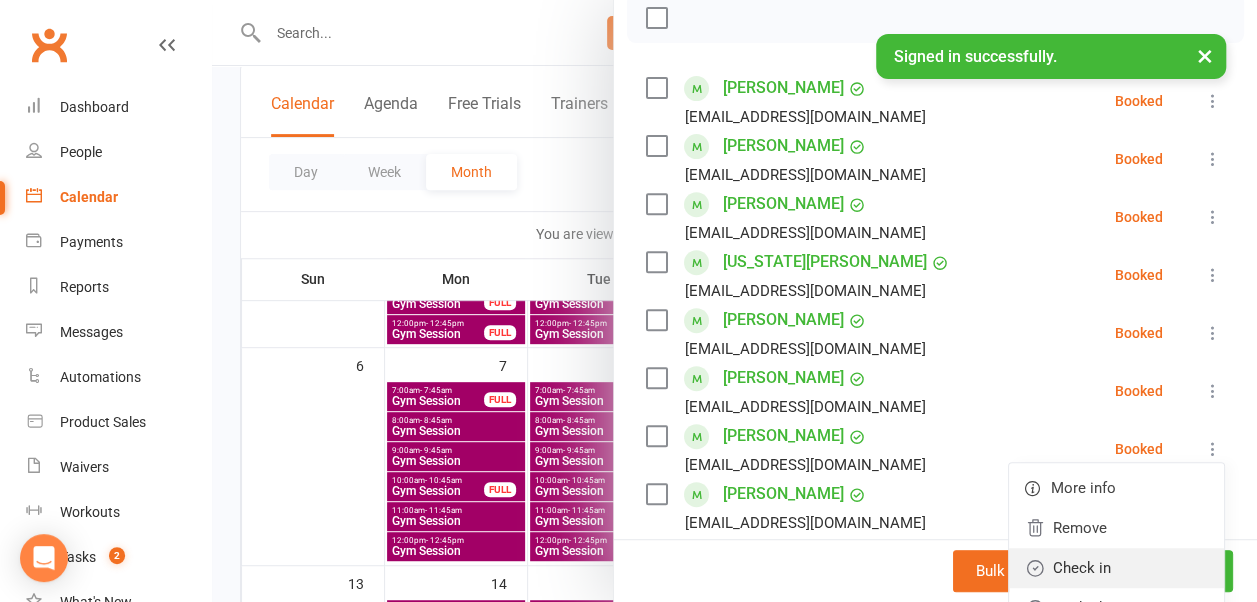 click on "Check in" at bounding box center [1116, 568] 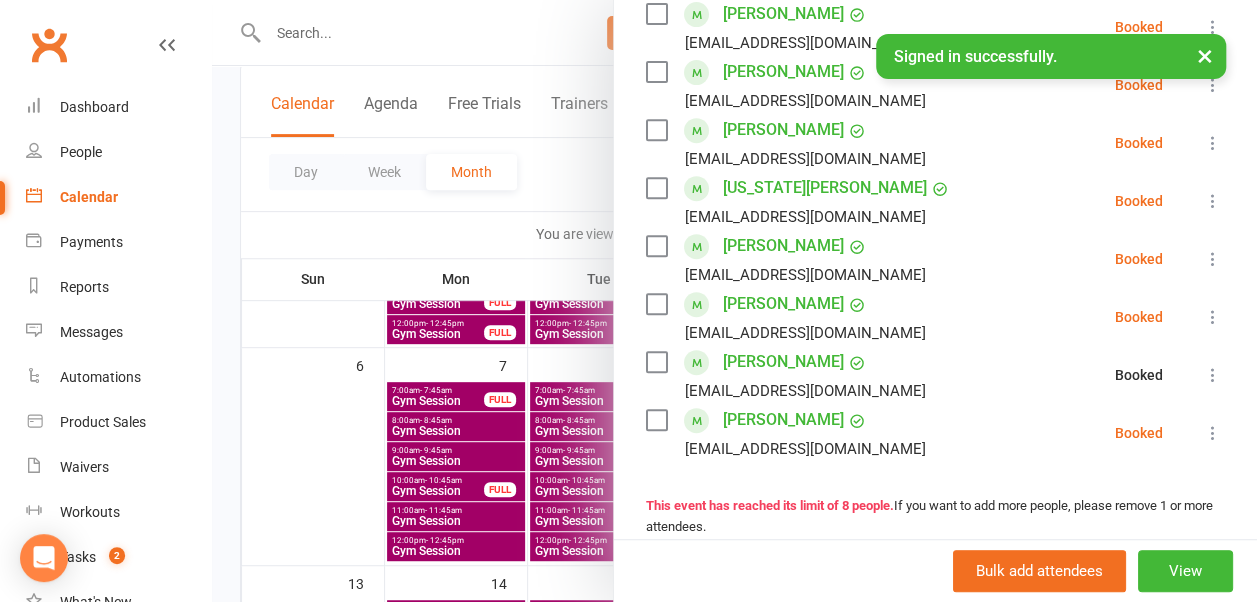 scroll, scrollTop: 400, scrollLeft: 0, axis: vertical 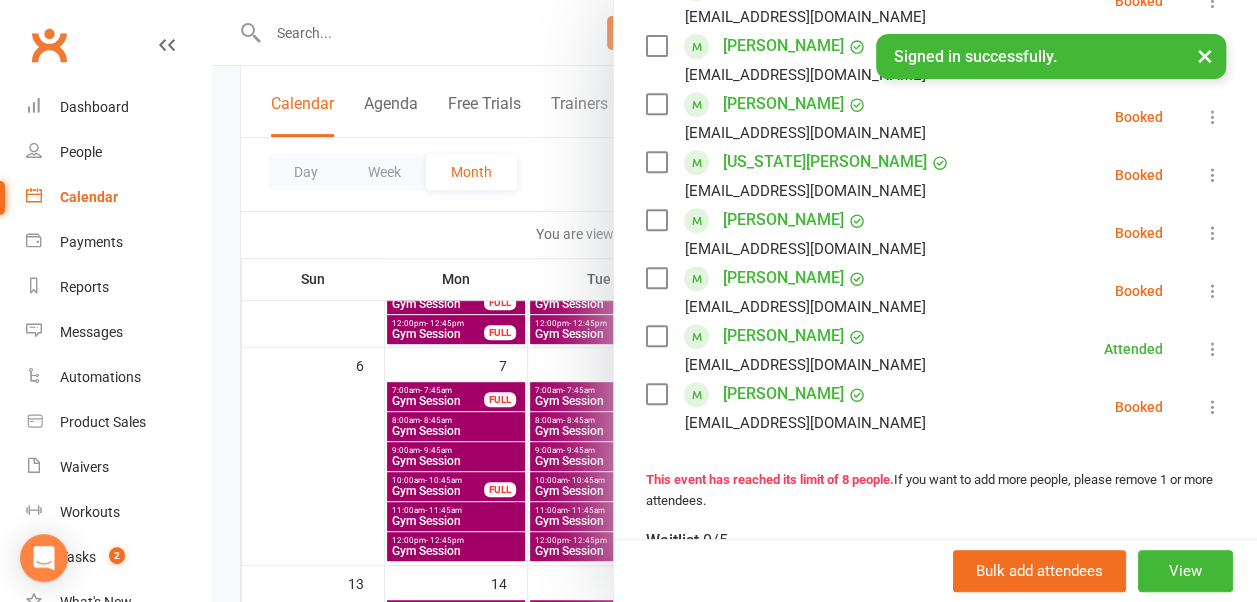 click at bounding box center (734, 301) 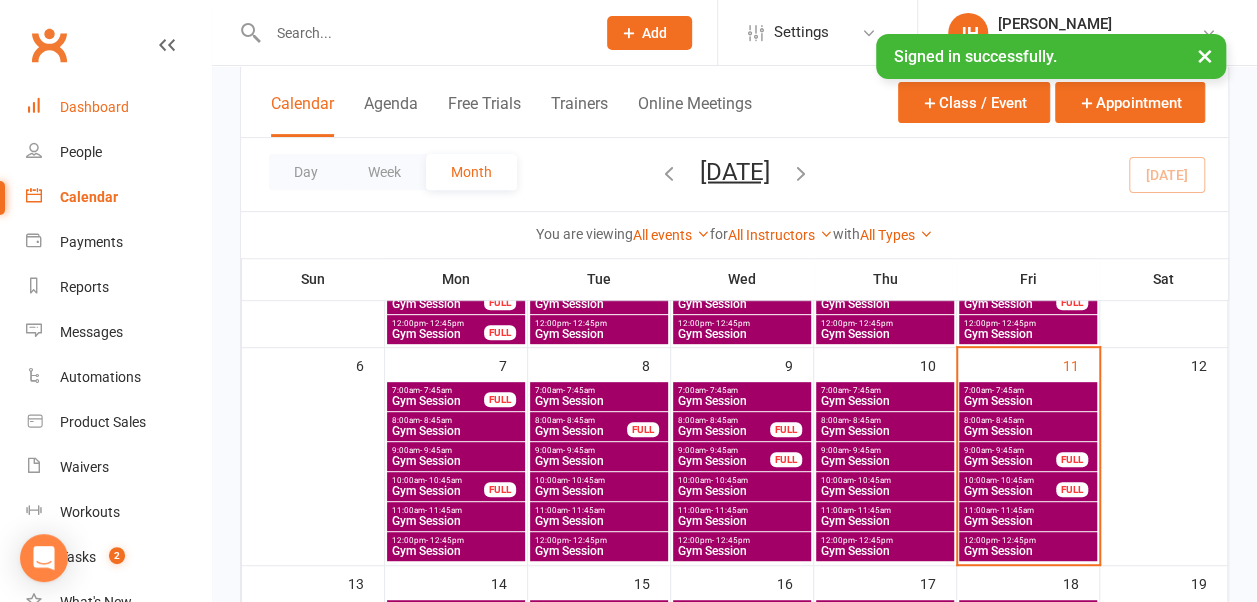 click on "Dashboard" at bounding box center [94, 107] 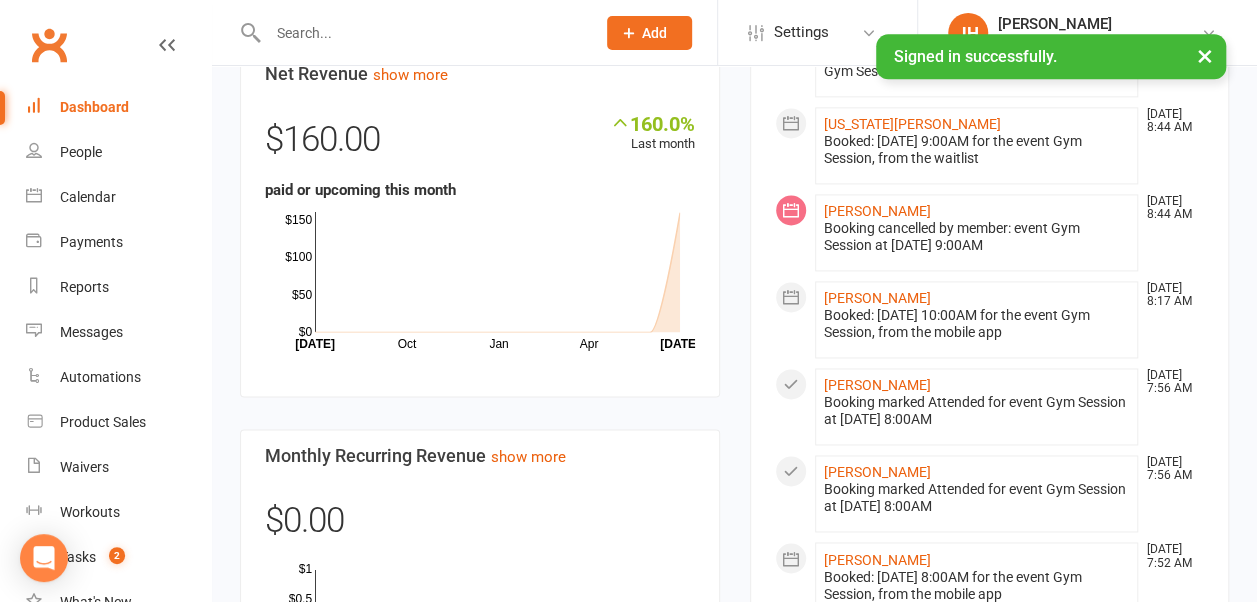 scroll, scrollTop: 1300, scrollLeft: 0, axis: vertical 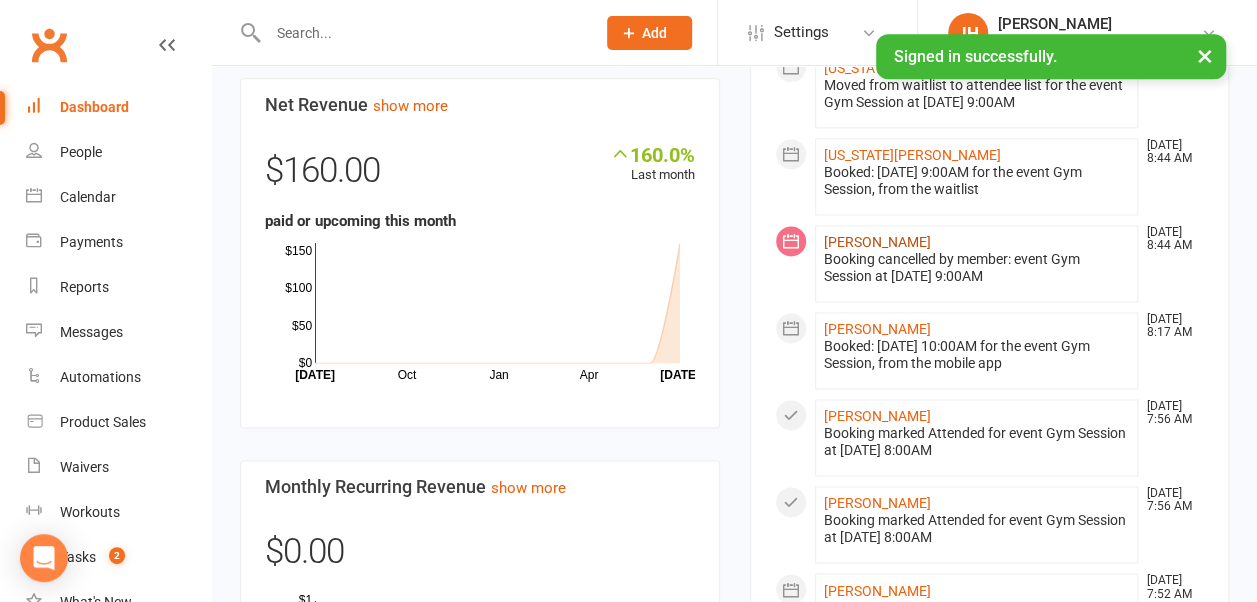 click on "Barbara Broadley" 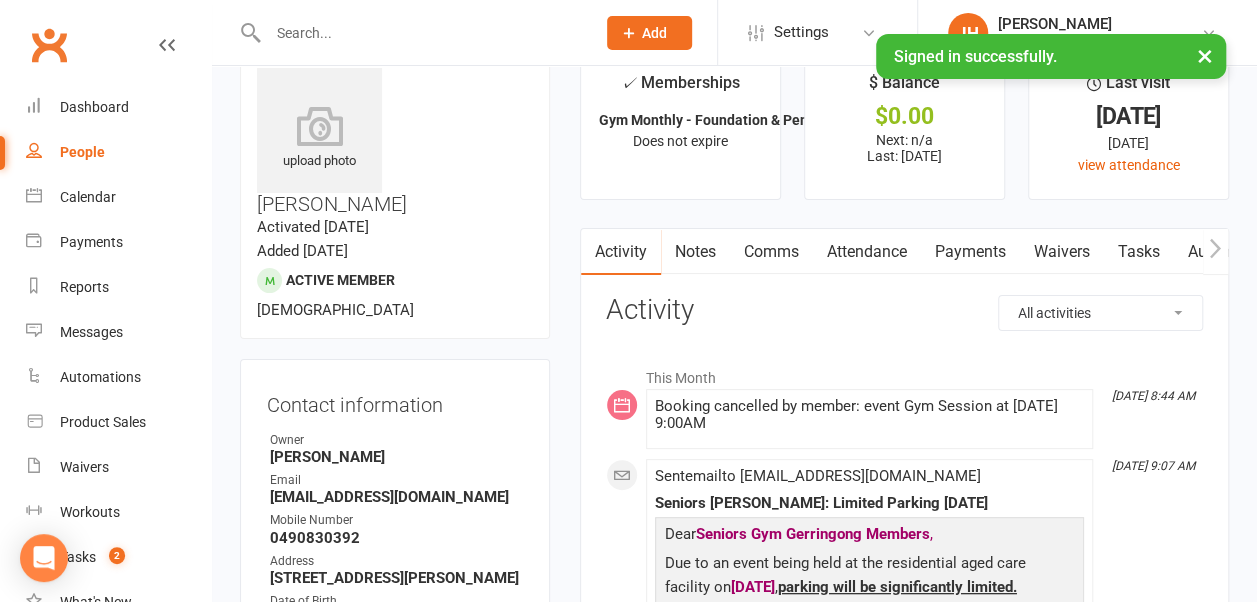 scroll, scrollTop: 0, scrollLeft: 0, axis: both 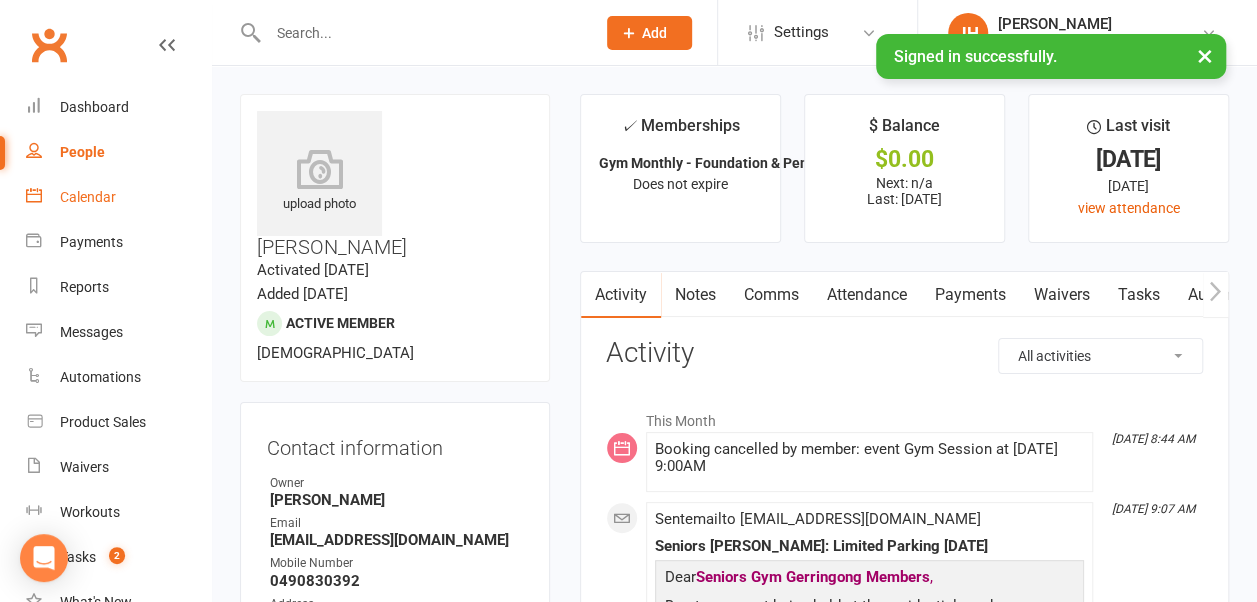 click on "Calendar" at bounding box center [88, 197] 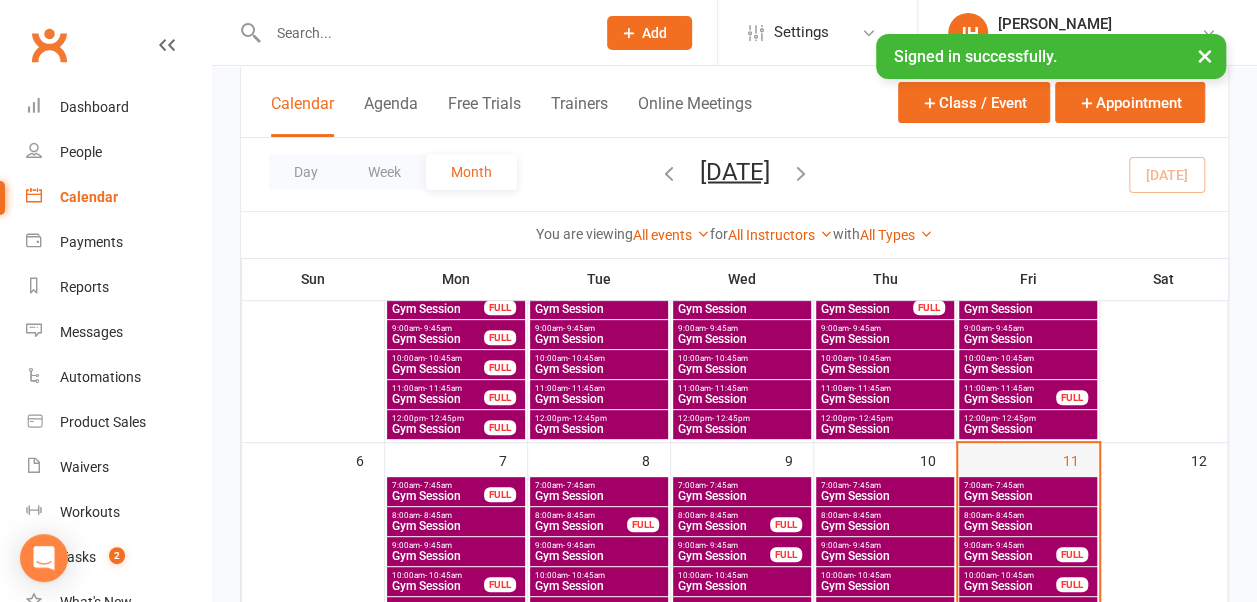 scroll, scrollTop: 300, scrollLeft: 0, axis: vertical 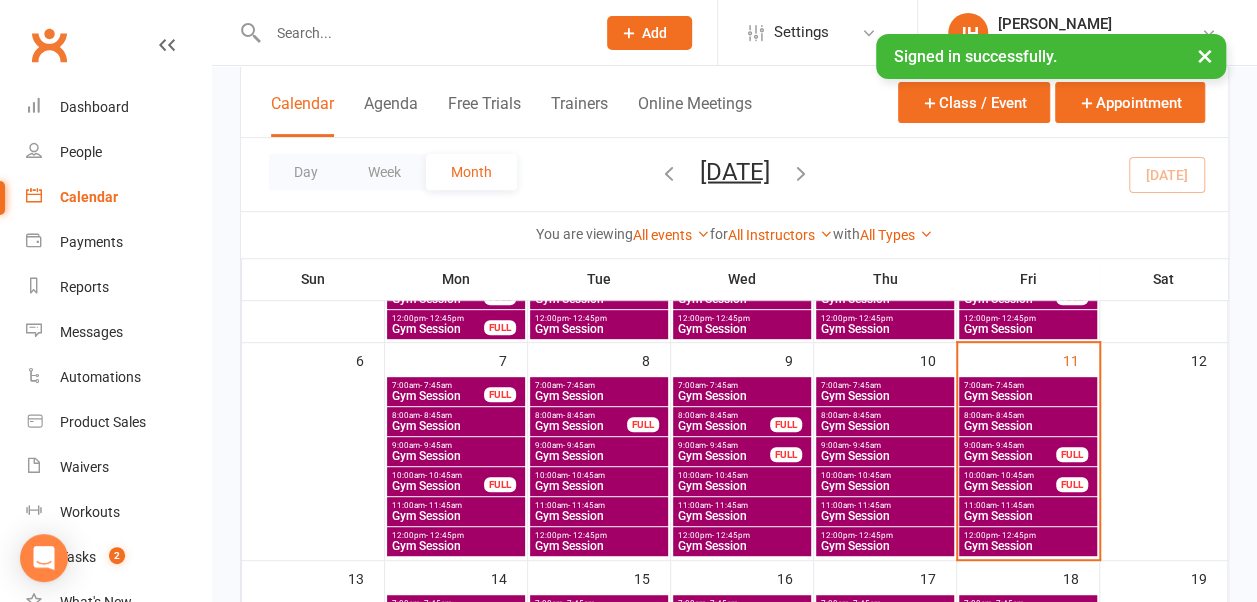 click on "- 9:45am" at bounding box center [1008, 445] 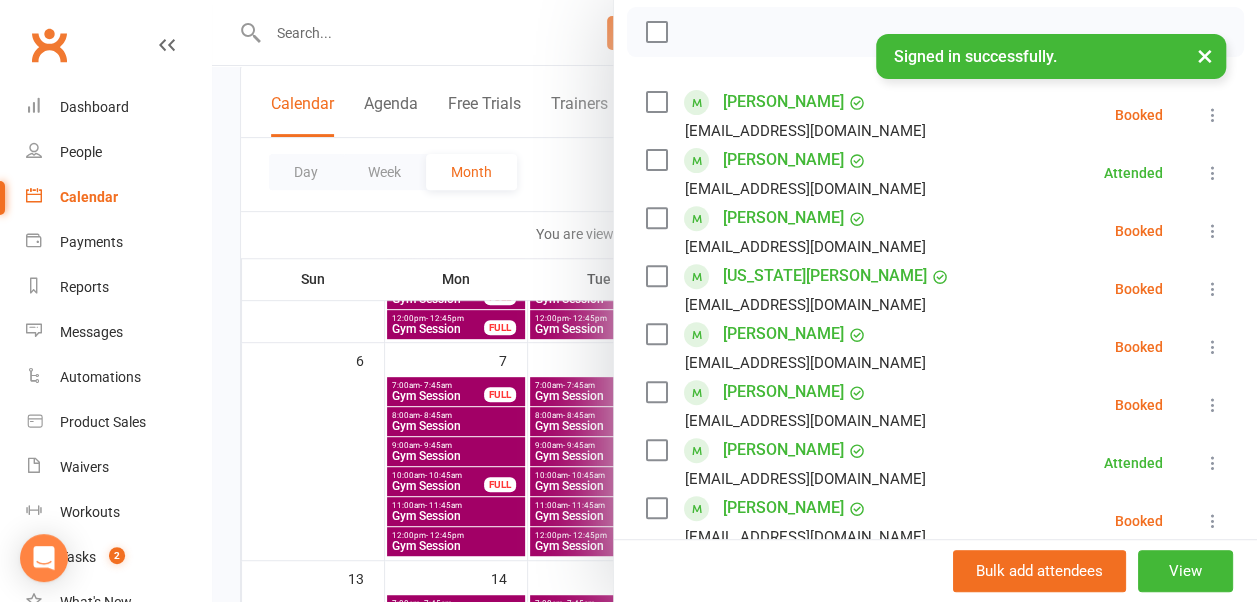 scroll, scrollTop: 360, scrollLeft: 0, axis: vertical 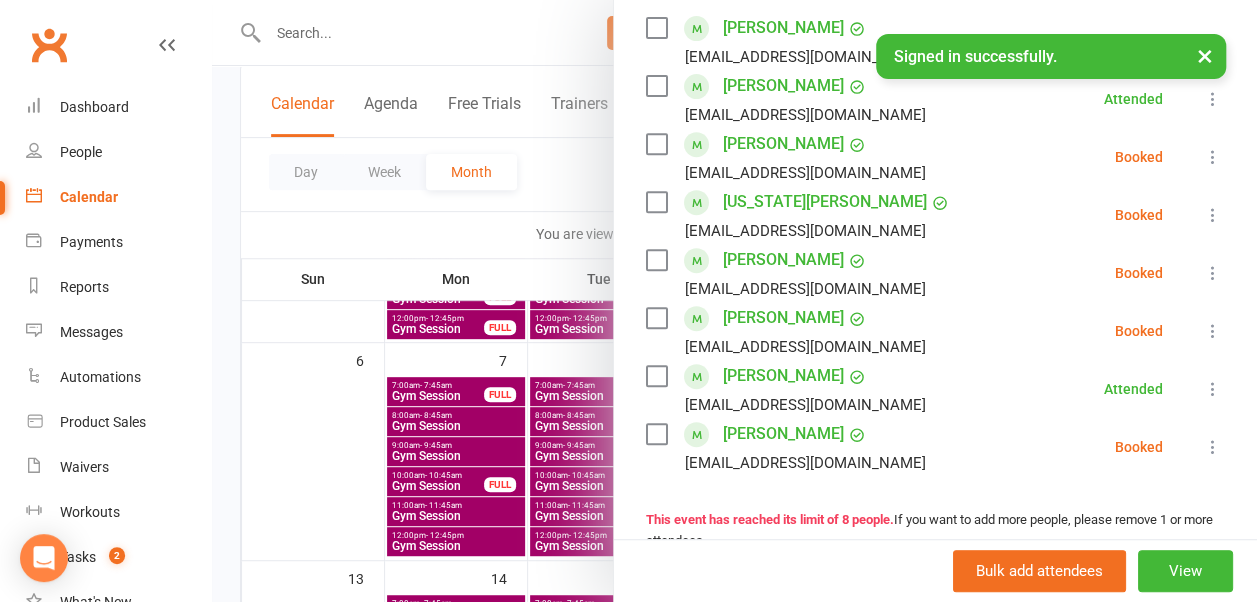 click at bounding box center (734, 301) 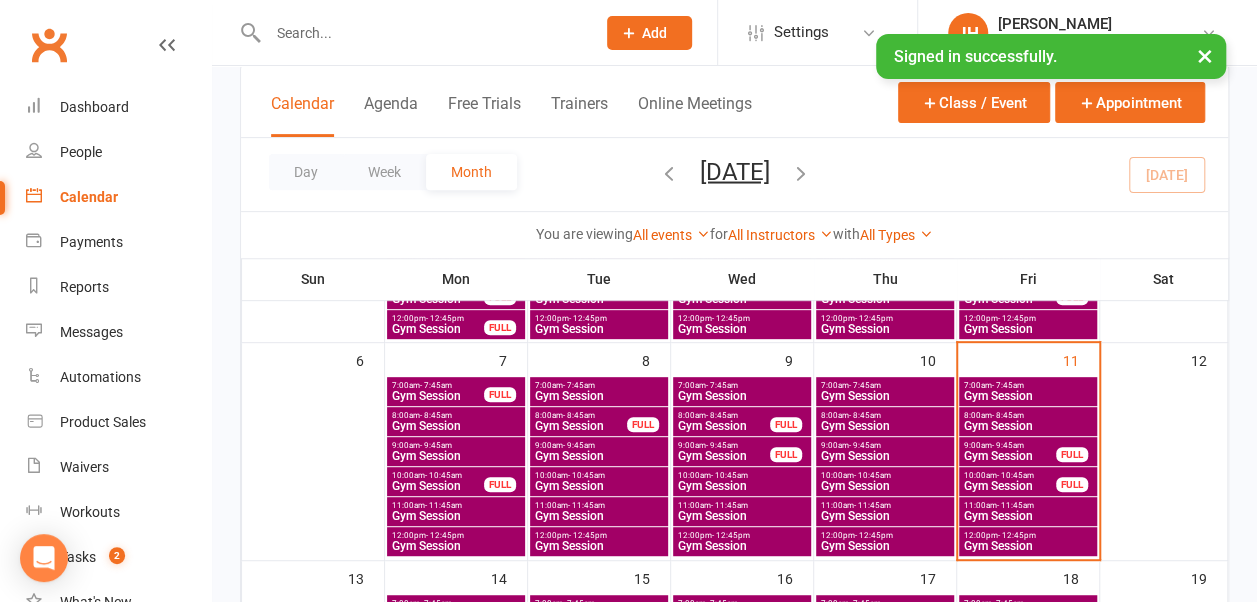 click on "Gym Session" at bounding box center (1010, 486) 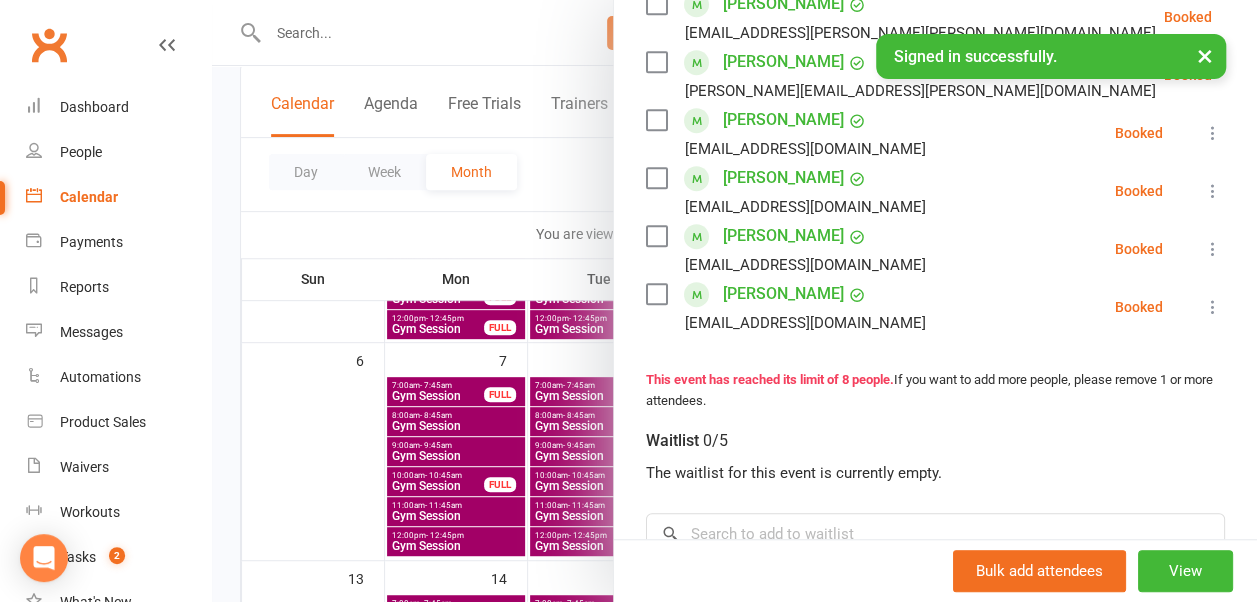 scroll, scrollTop: 400, scrollLeft: 0, axis: vertical 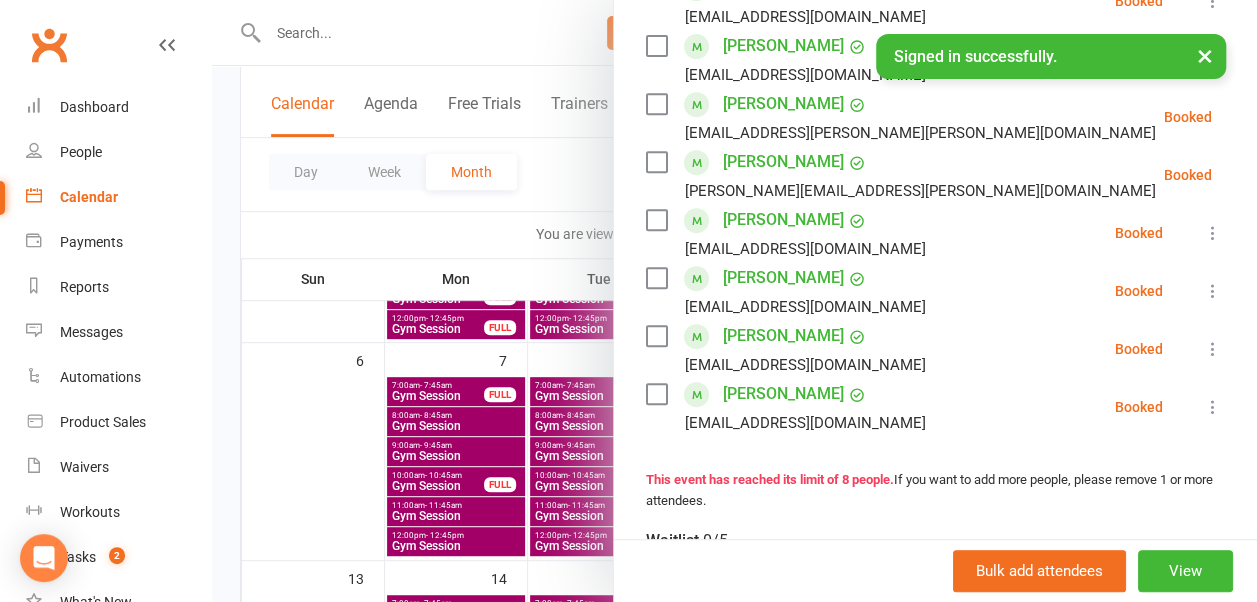 click at bounding box center (734, 301) 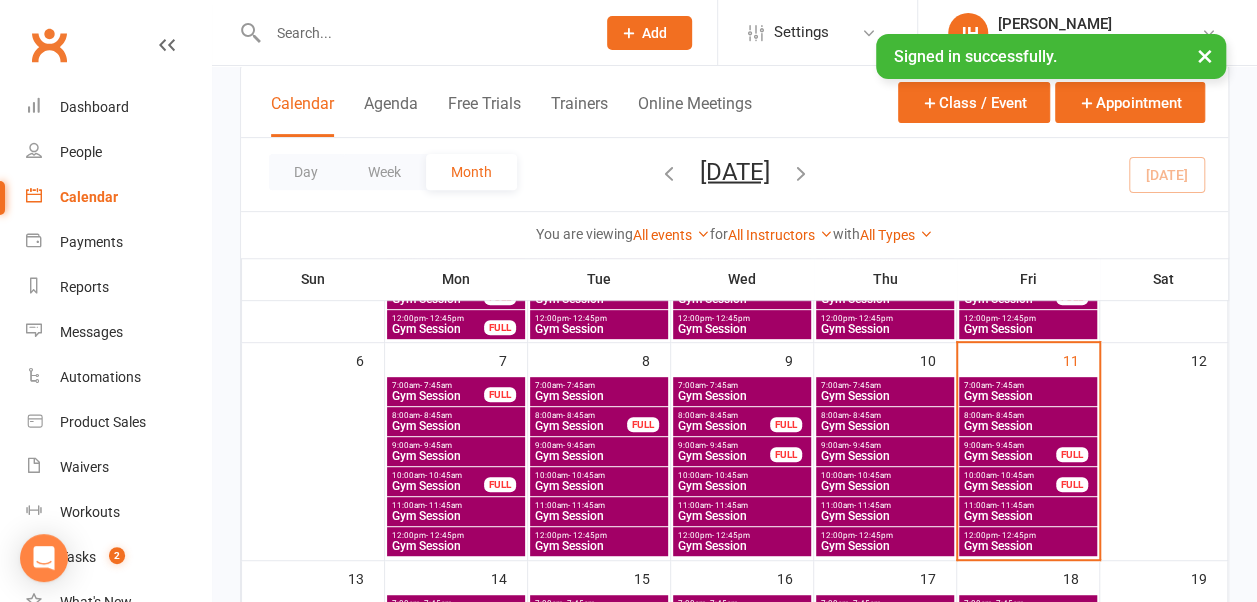 click on "Gym Session" at bounding box center [1028, 426] 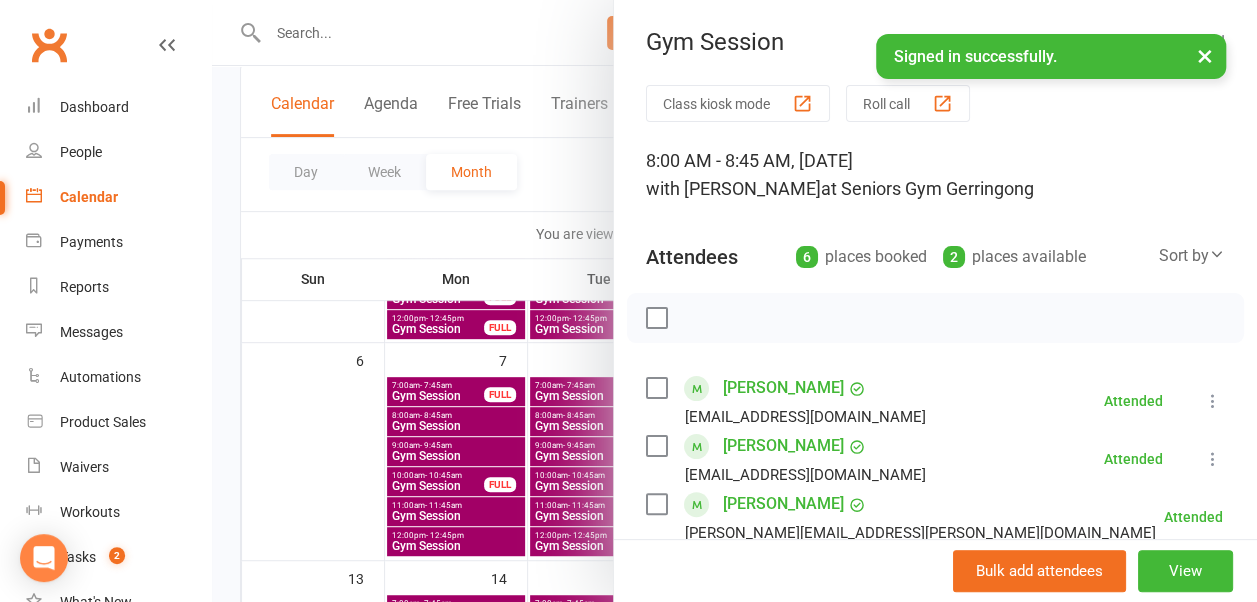 click at bounding box center [734, 301] 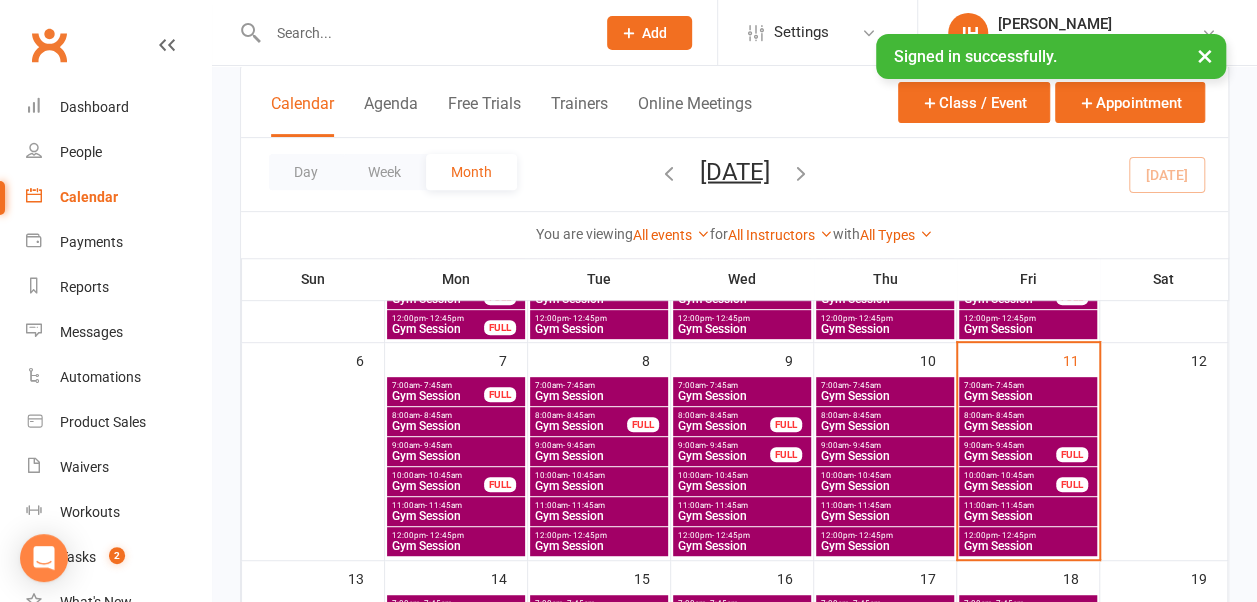 click on "Gym Session" at bounding box center (1010, 456) 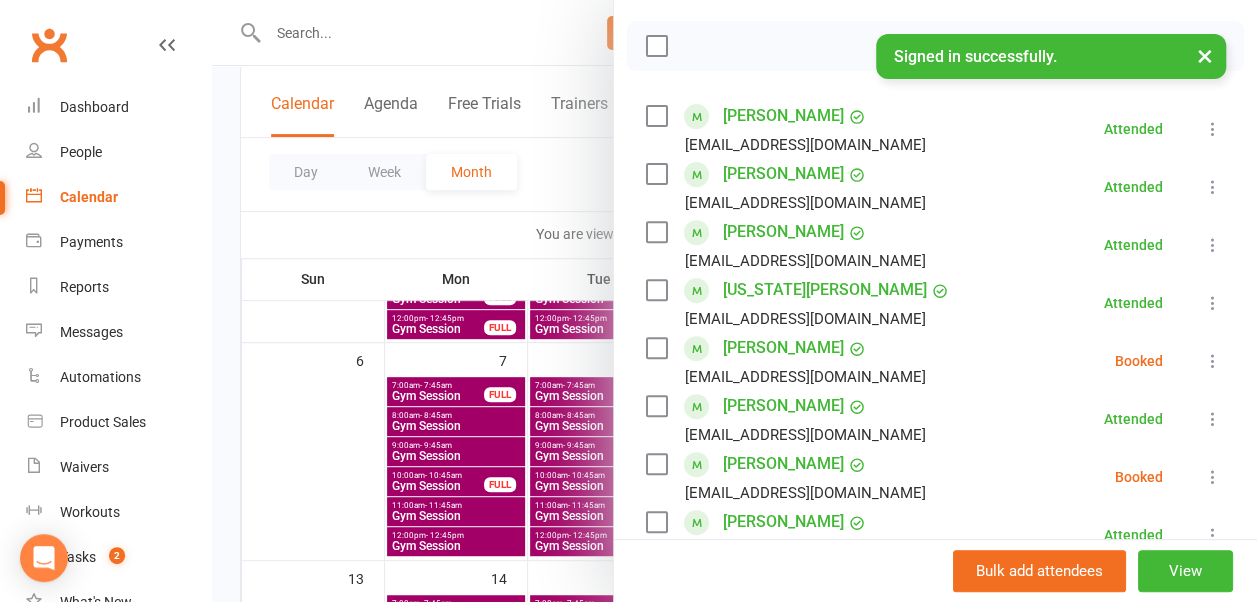 scroll, scrollTop: 300, scrollLeft: 0, axis: vertical 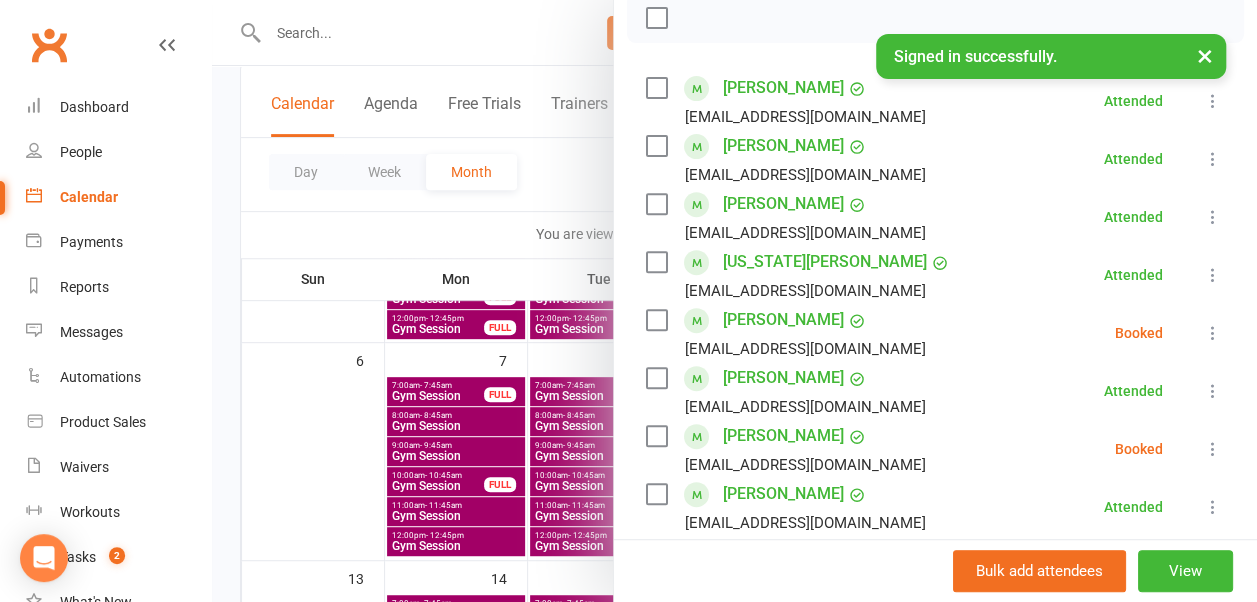 click at bounding box center [1213, 333] 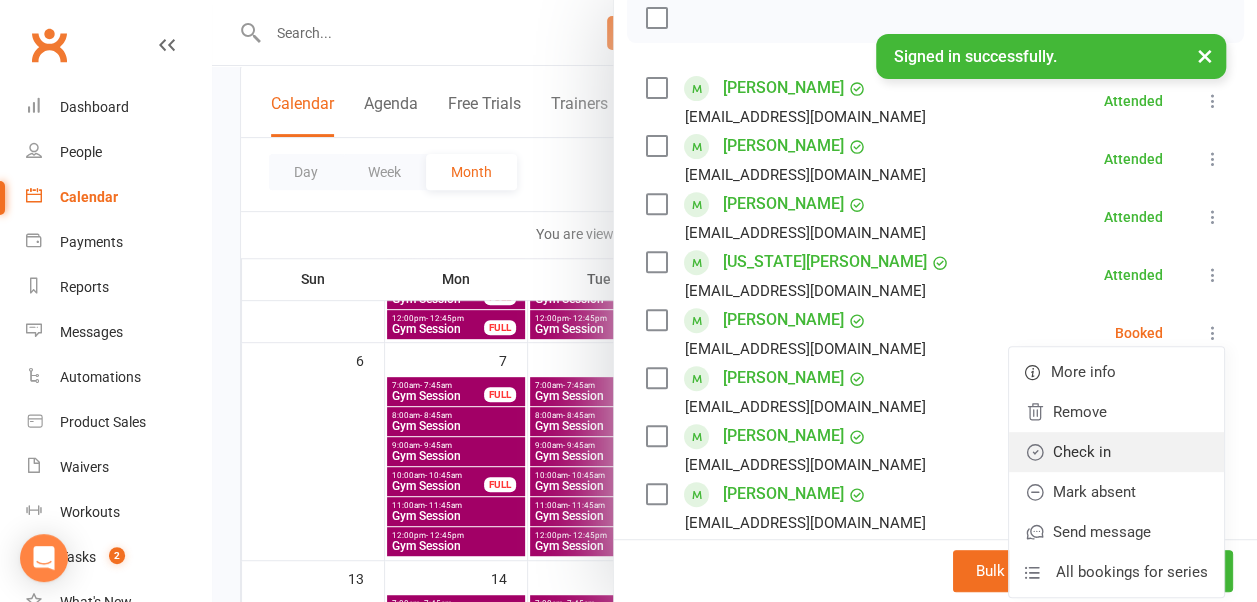 click on "Check in" at bounding box center [1116, 452] 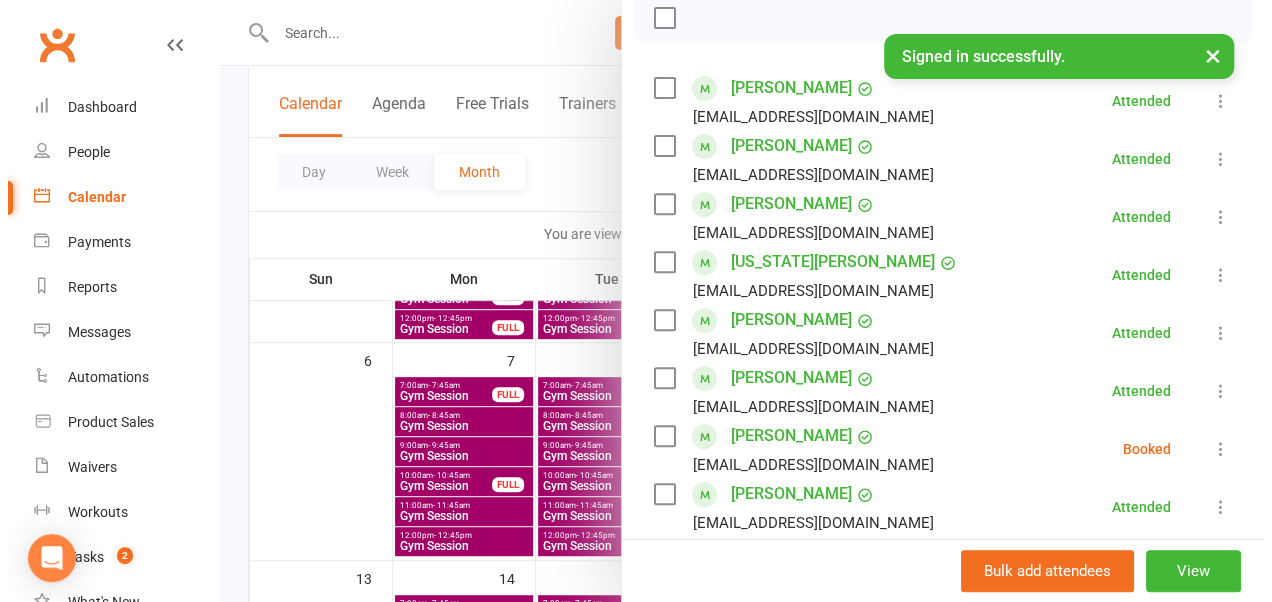 scroll, scrollTop: 400, scrollLeft: 0, axis: vertical 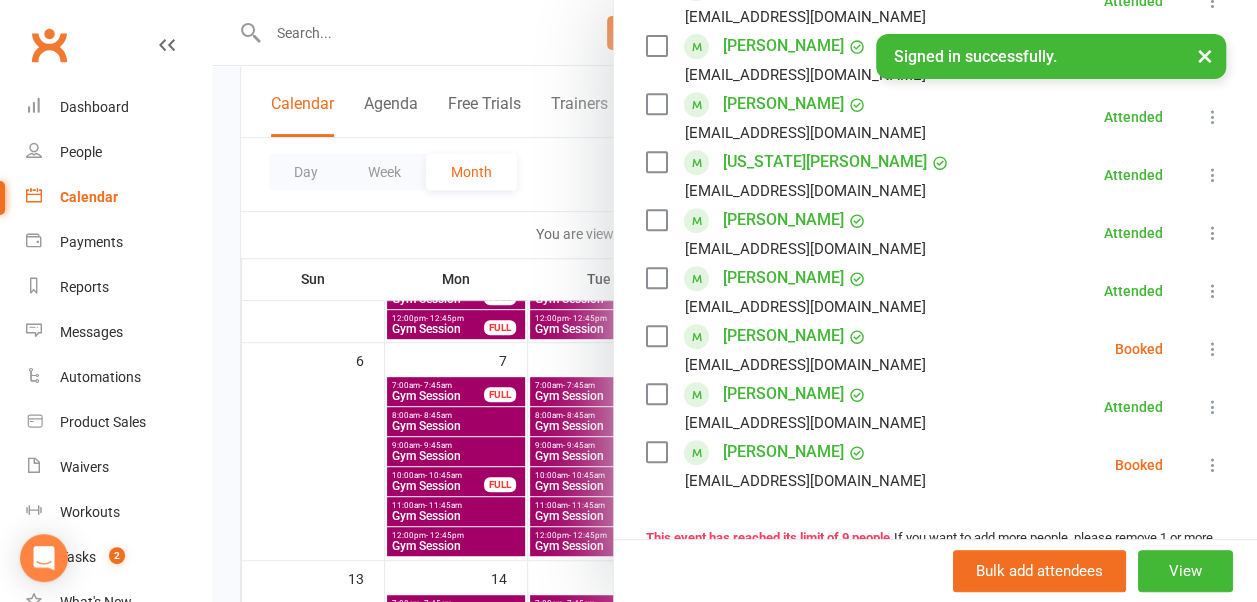 click at bounding box center (734, 301) 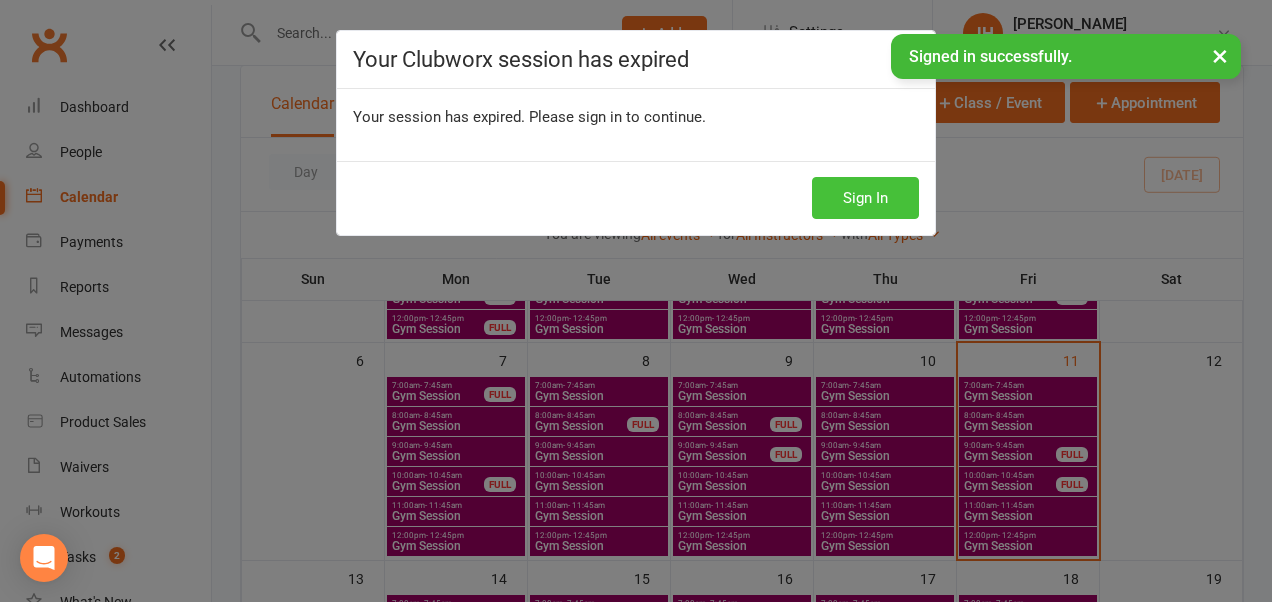 click on "Sign In" at bounding box center [865, 198] 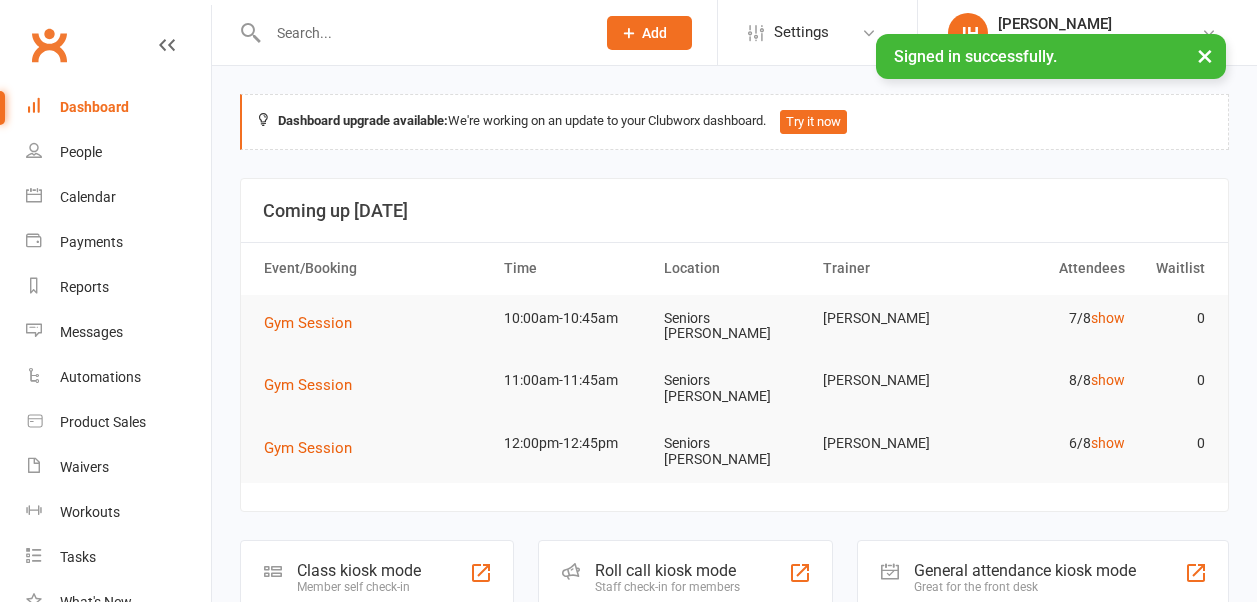 scroll, scrollTop: 0, scrollLeft: 0, axis: both 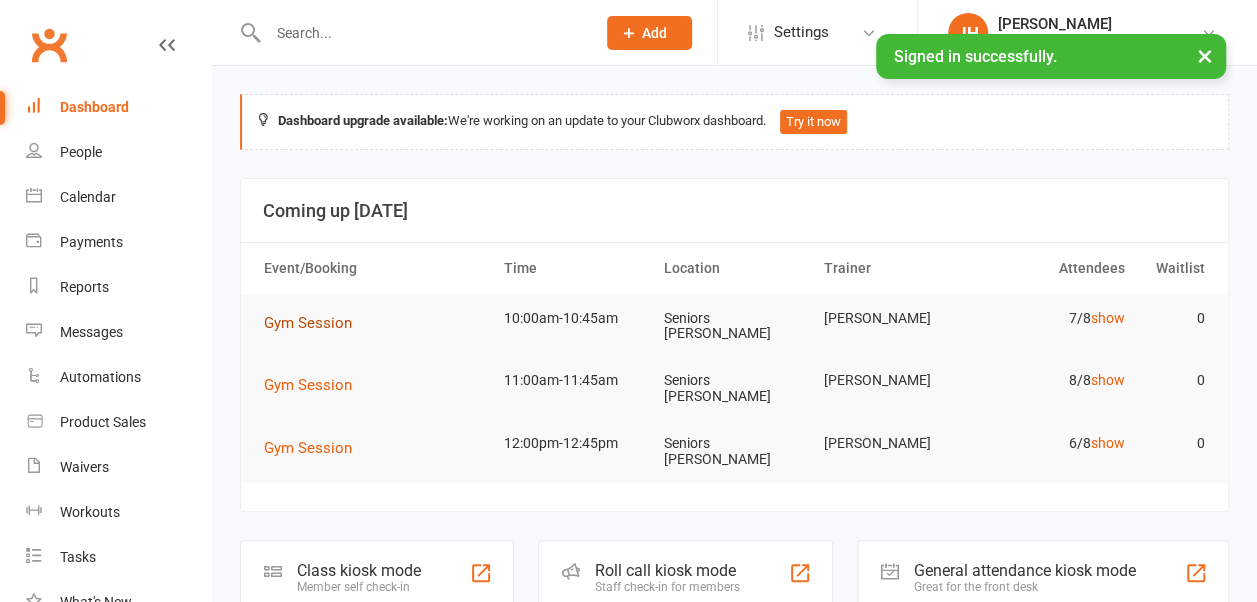 click on "Gym Session" at bounding box center (308, 323) 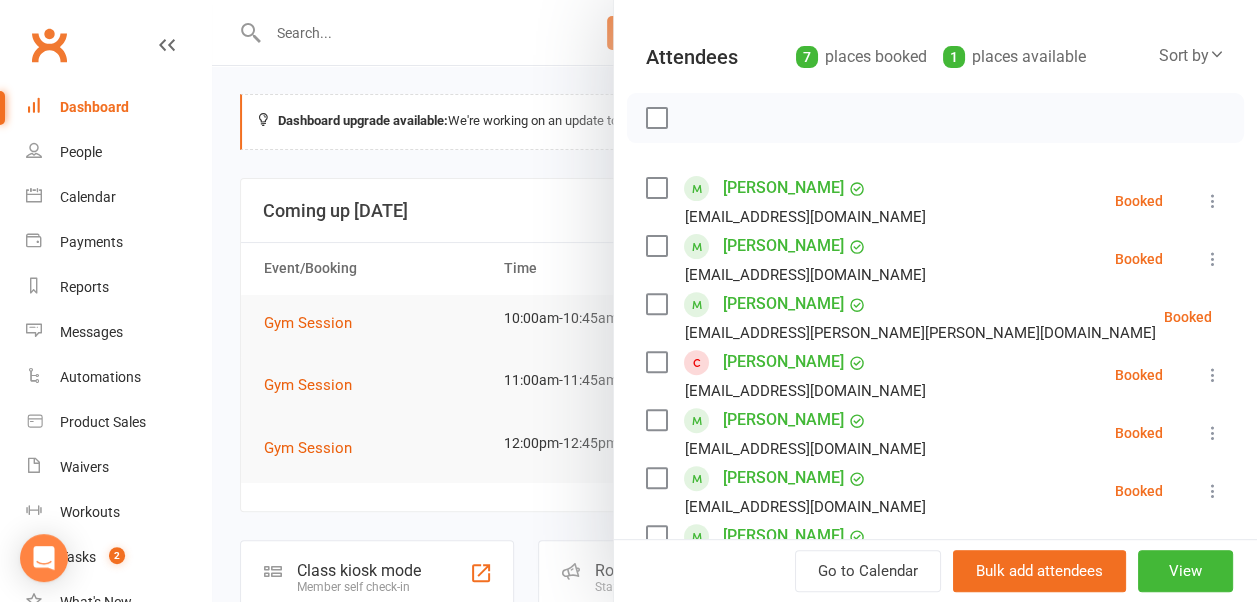 scroll, scrollTop: 300, scrollLeft: 0, axis: vertical 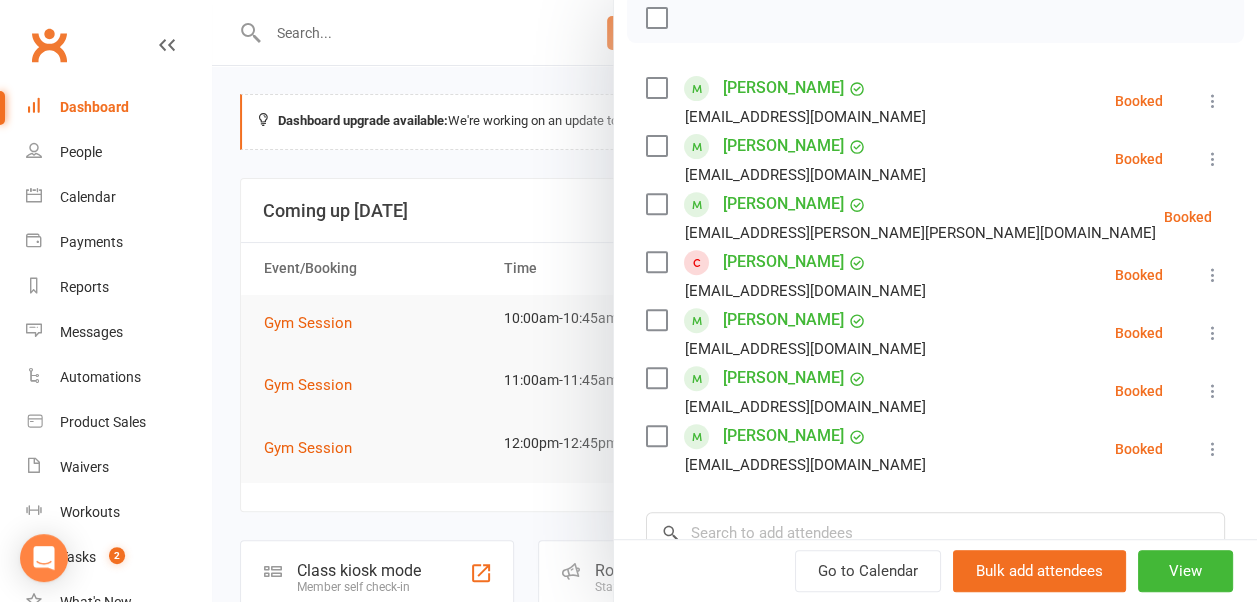 click at bounding box center [1262, 217] 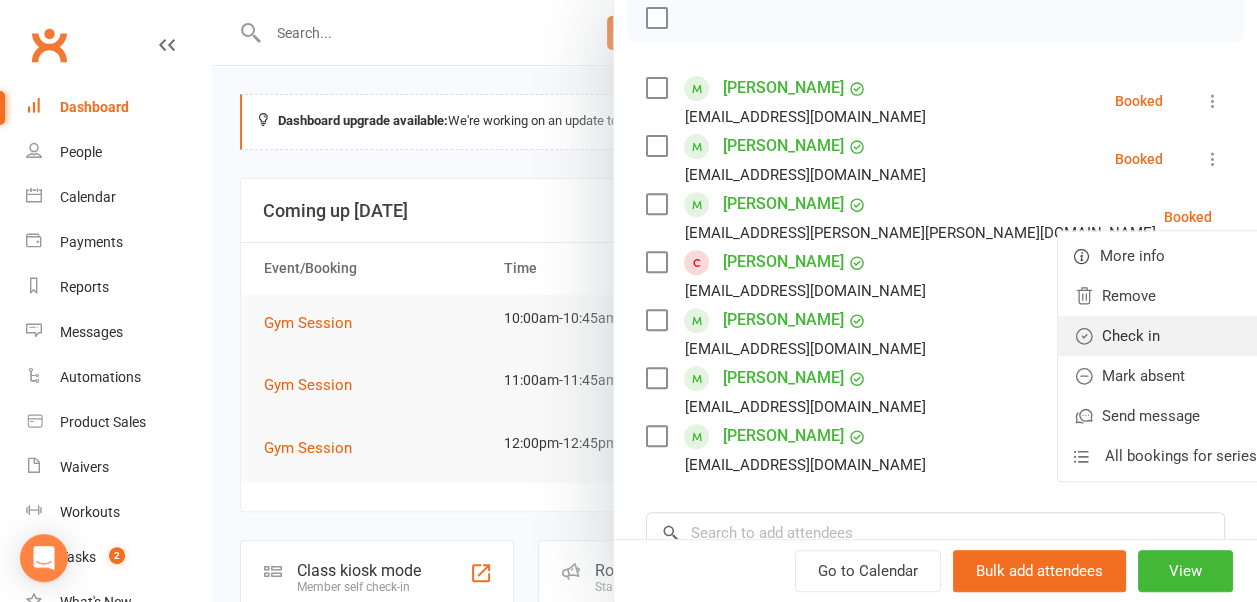 click on "Check in" at bounding box center (1165, 336) 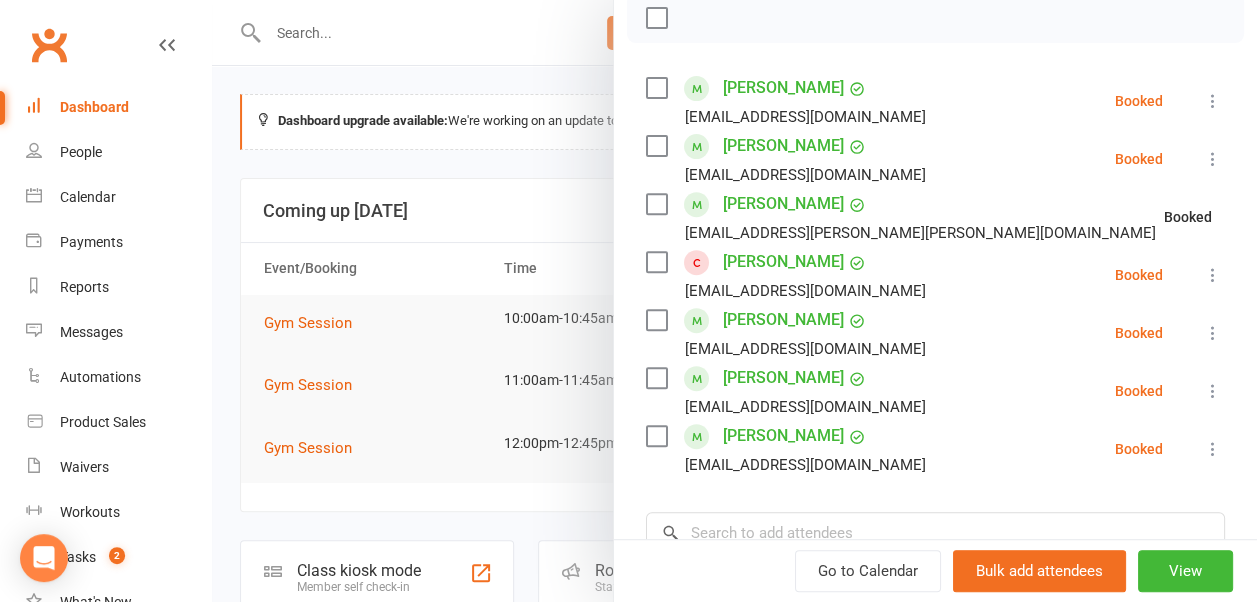 click at bounding box center [1213, 275] 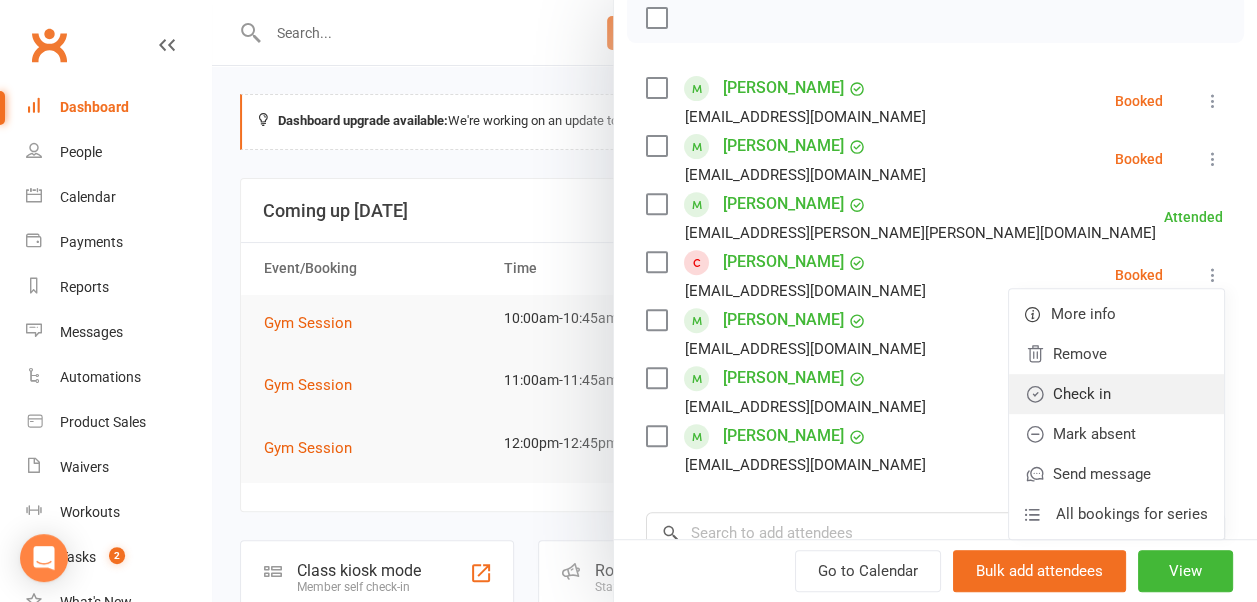 click on "Check in" at bounding box center (1116, 394) 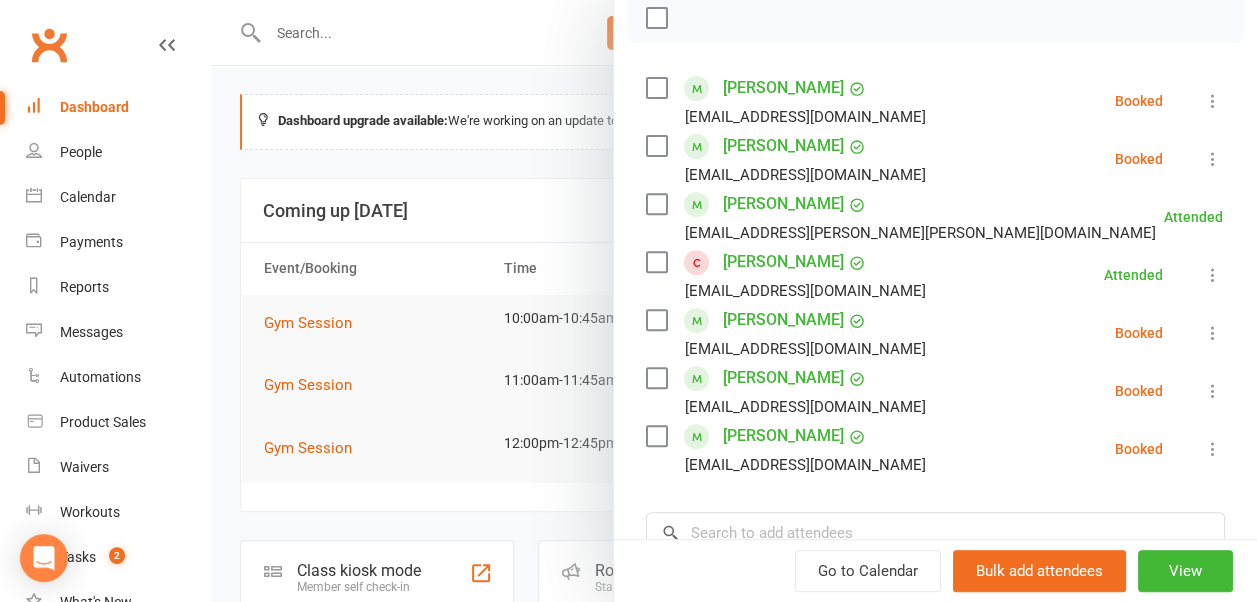click at bounding box center [1213, 333] 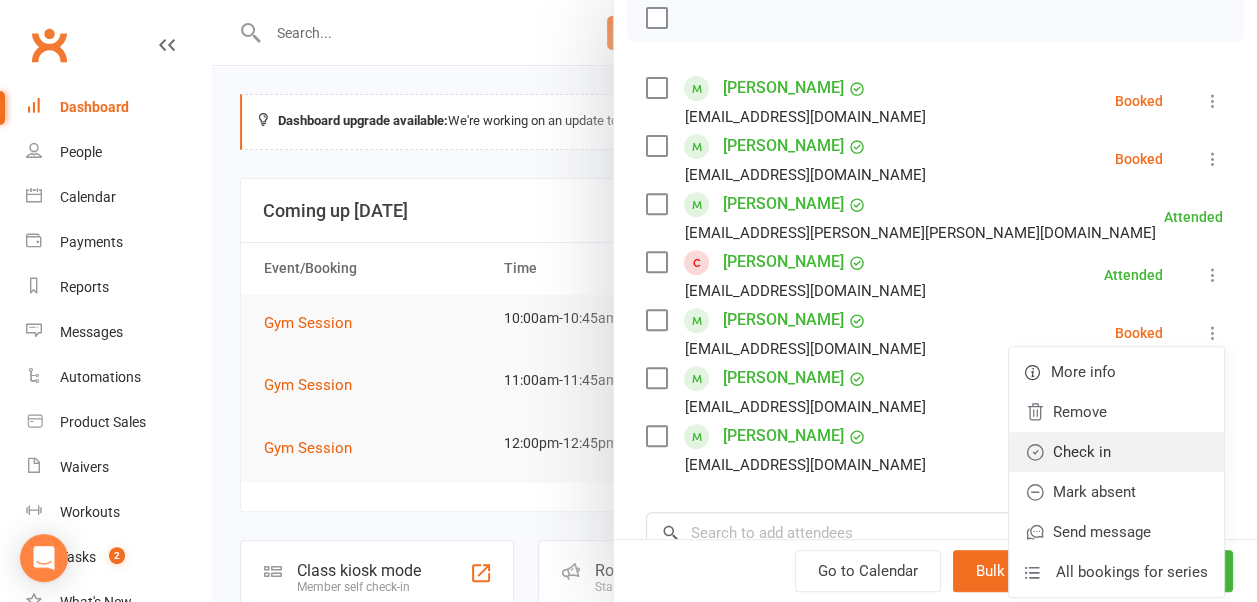 click on "Check in" at bounding box center [1116, 452] 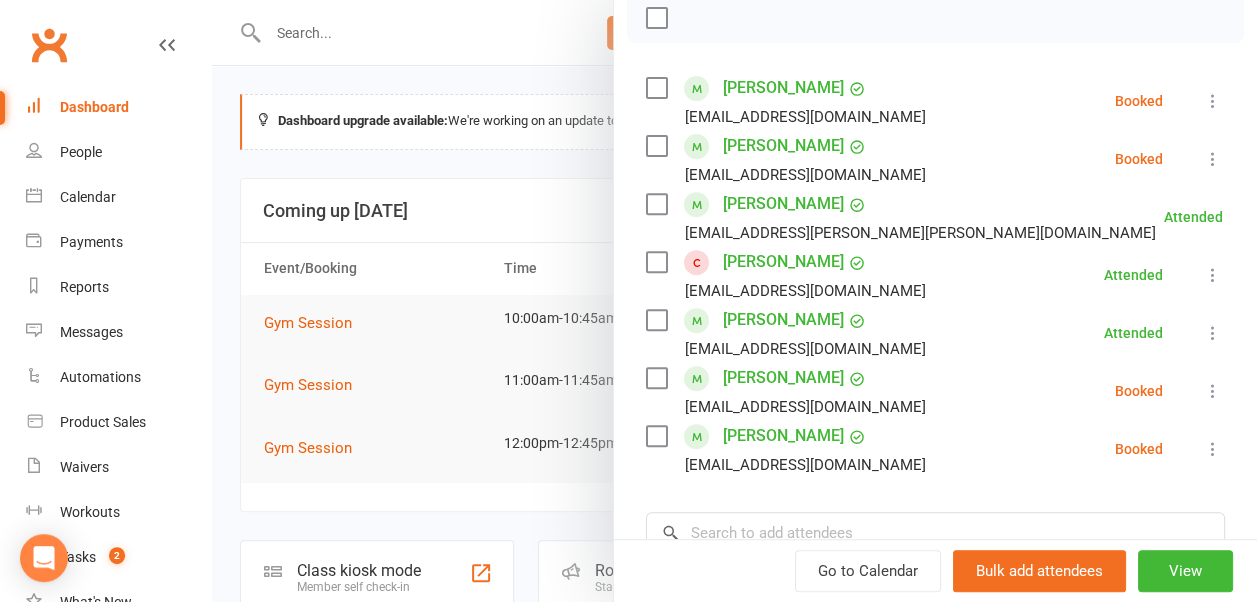 click at bounding box center [1213, 391] 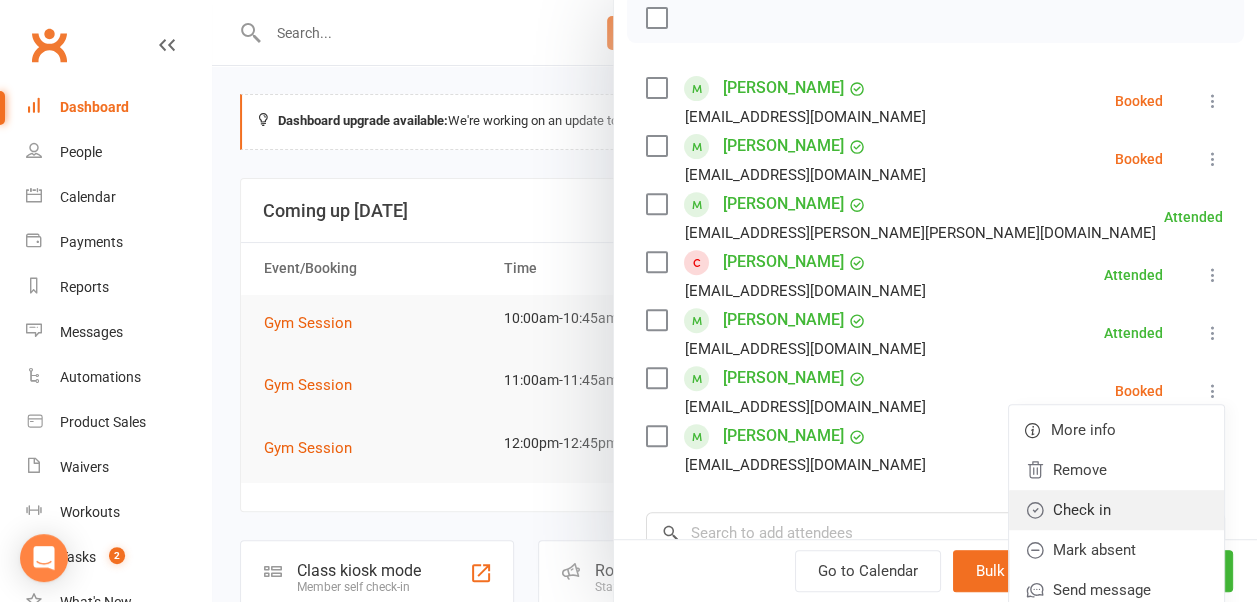 click on "Check in" at bounding box center [1116, 510] 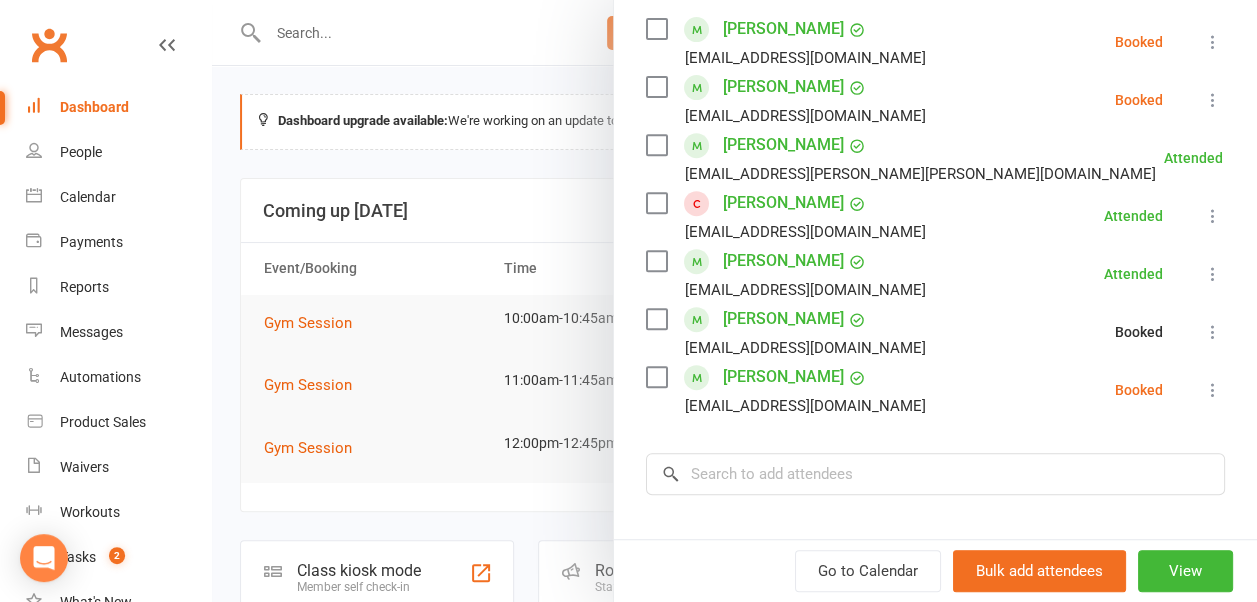 scroll, scrollTop: 400, scrollLeft: 0, axis: vertical 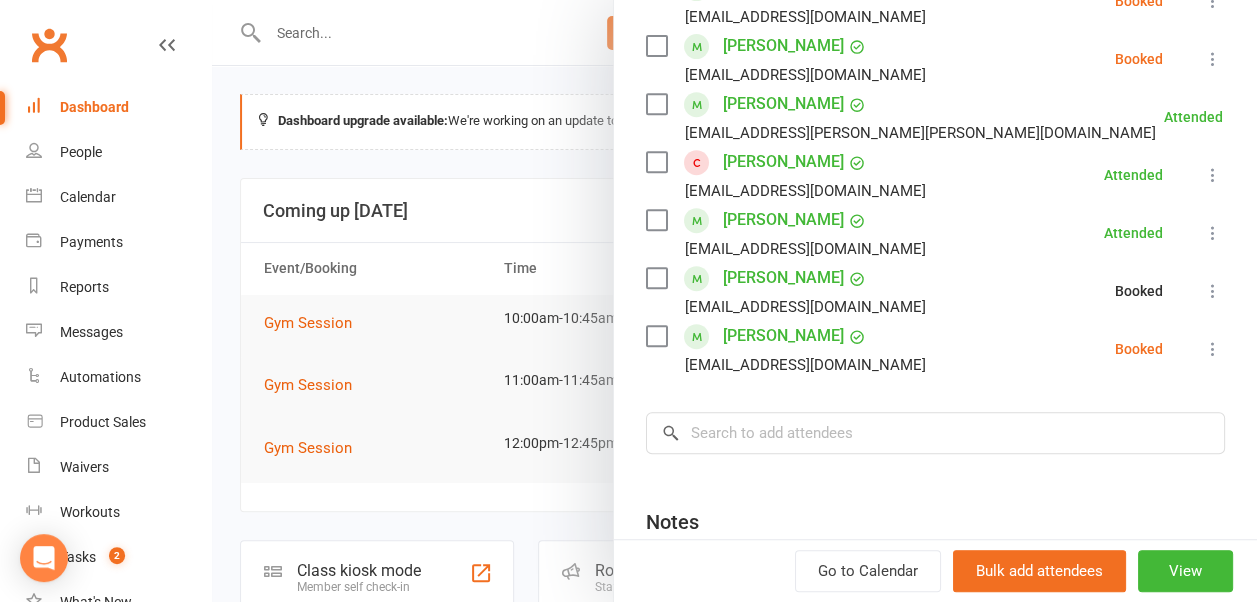 click at bounding box center (1213, 349) 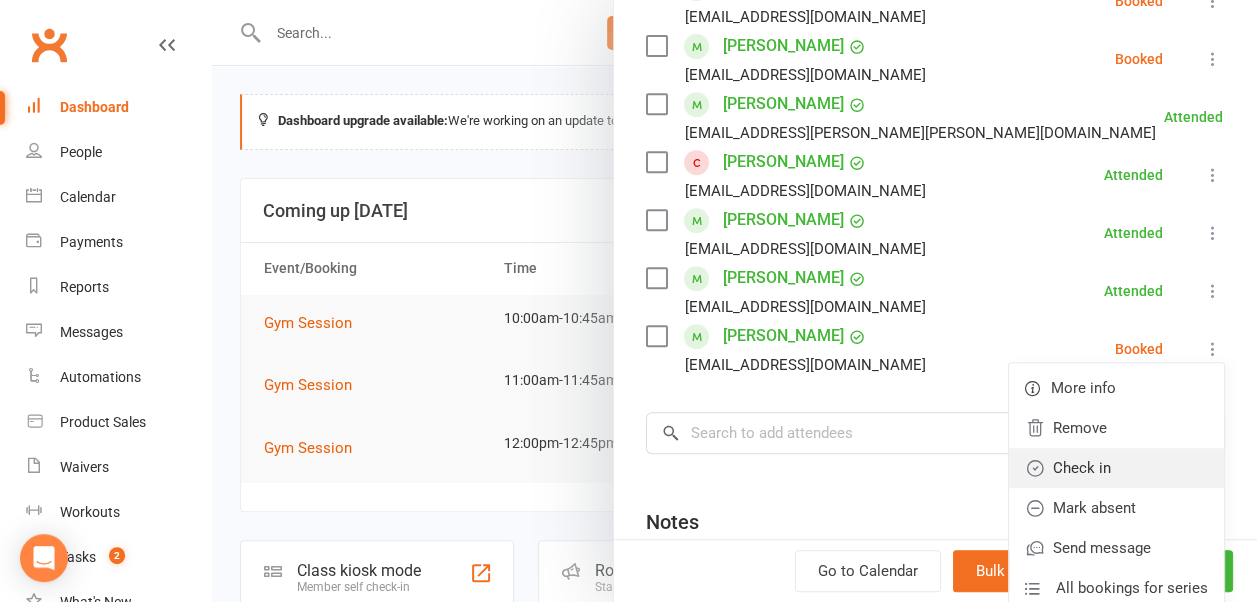 click on "Check in" at bounding box center (1116, 468) 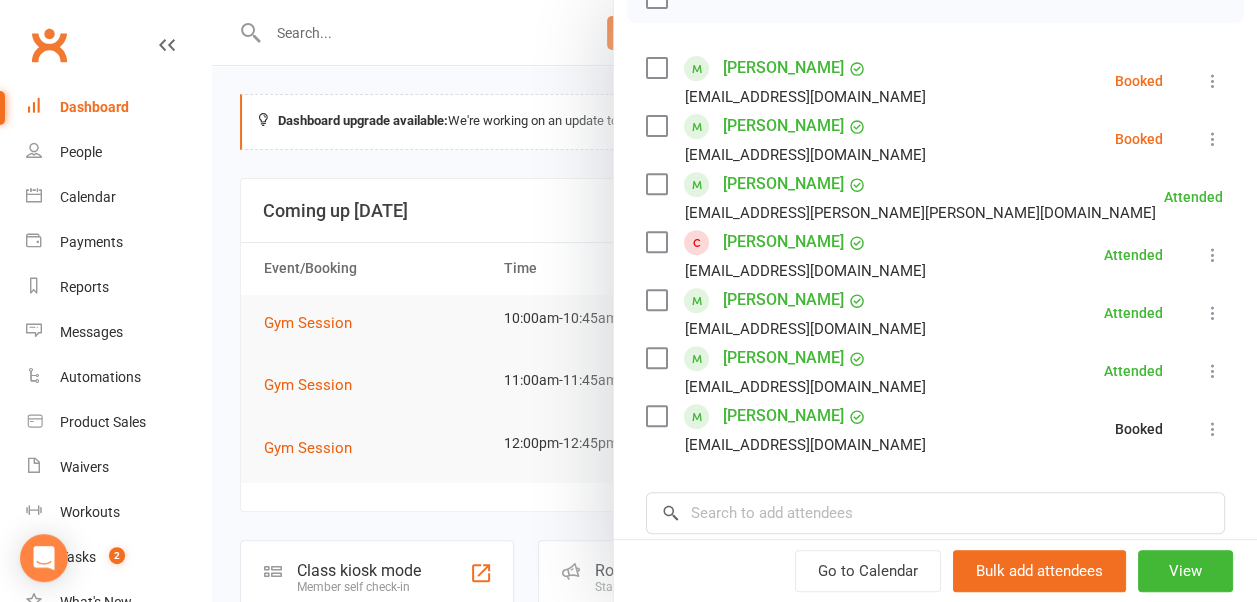 scroll, scrollTop: 200, scrollLeft: 0, axis: vertical 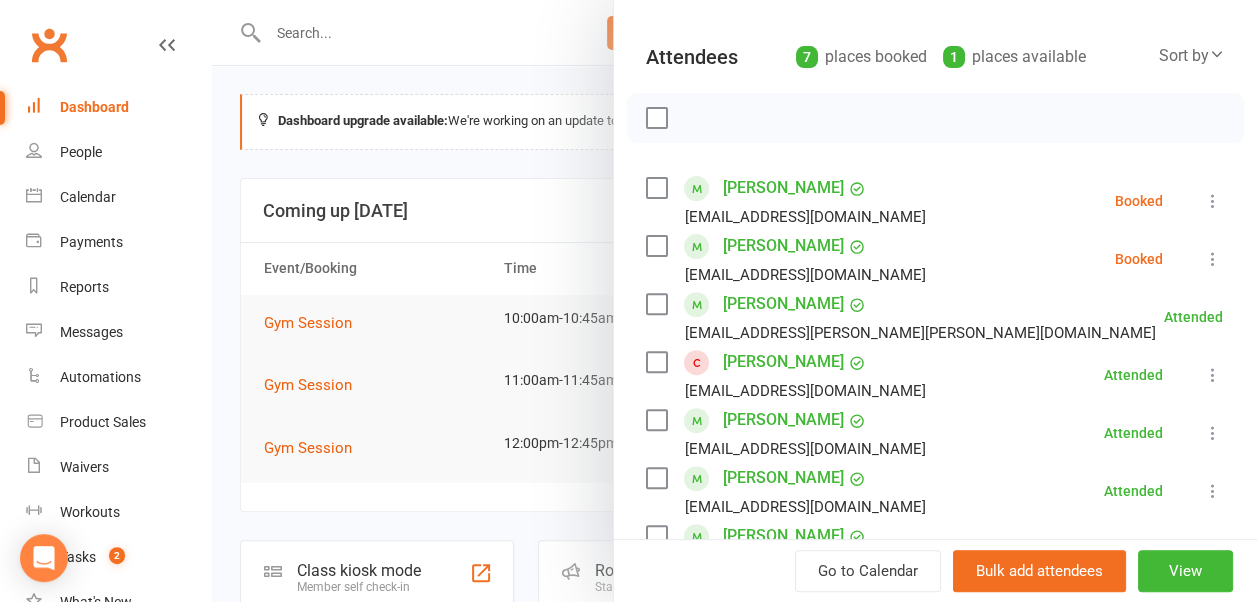click at bounding box center [1213, 259] 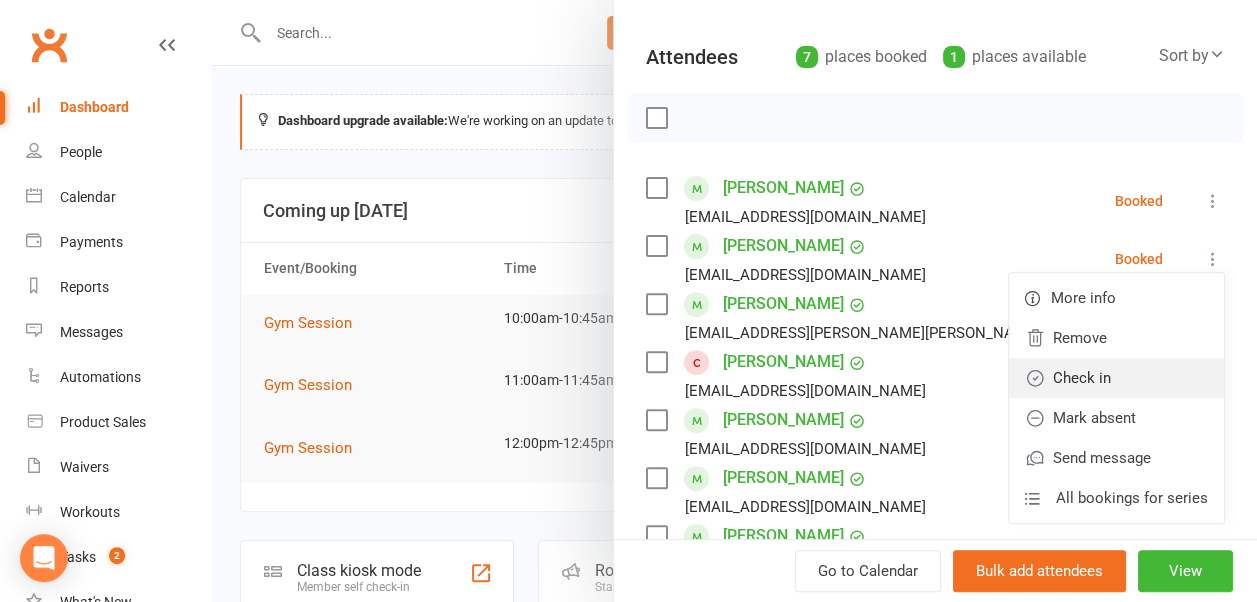 click on "Check in" at bounding box center (1116, 378) 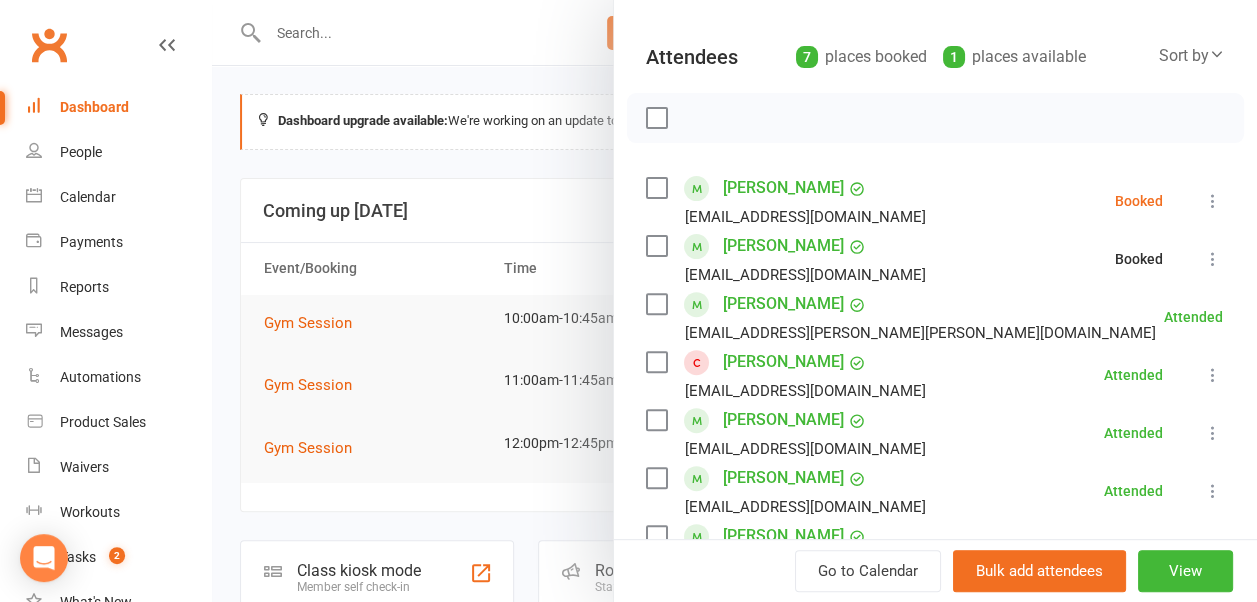 click at bounding box center (734, 301) 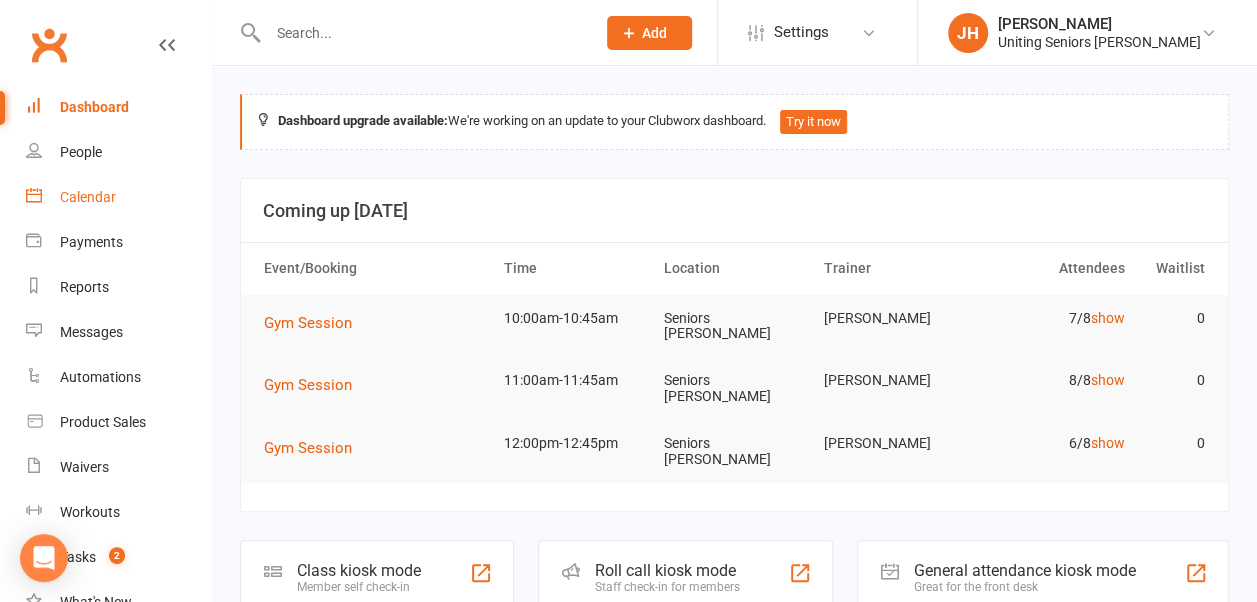 click on "Calendar" at bounding box center [88, 197] 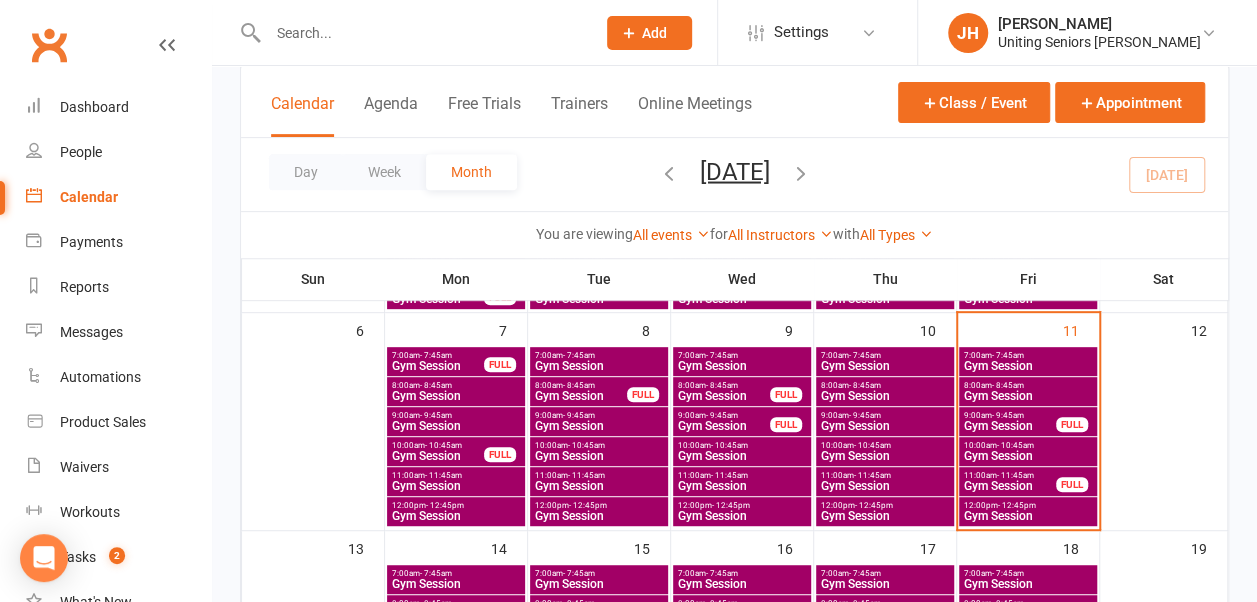 scroll, scrollTop: 300, scrollLeft: 0, axis: vertical 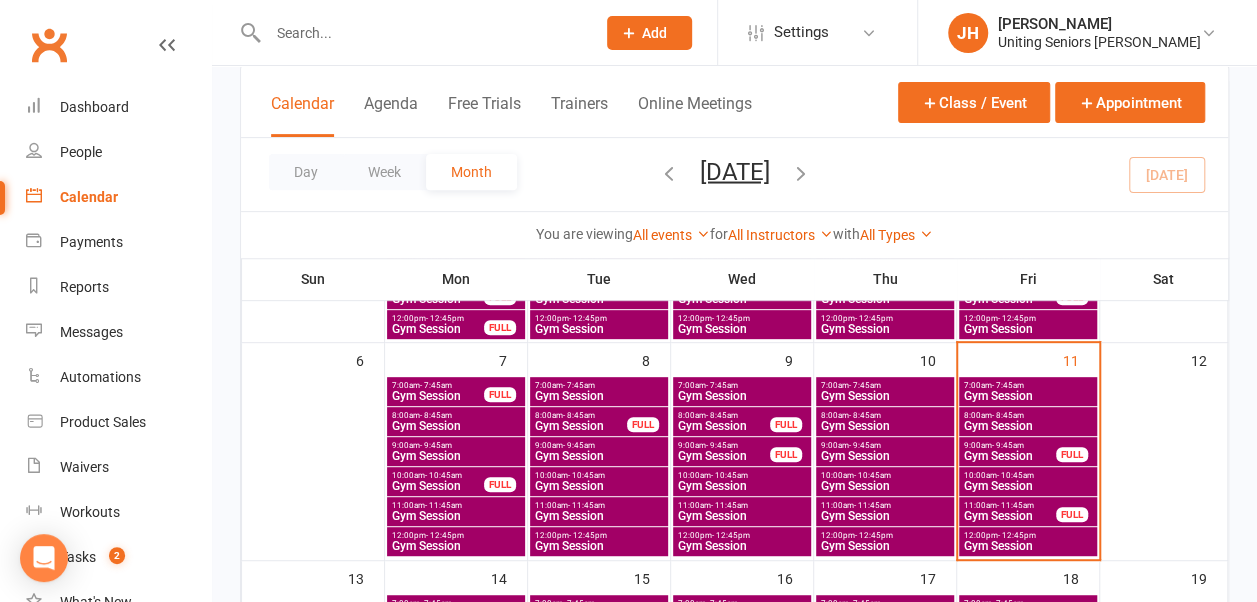 click on "9:00am  - 9:45am" at bounding box center [1010, 445] 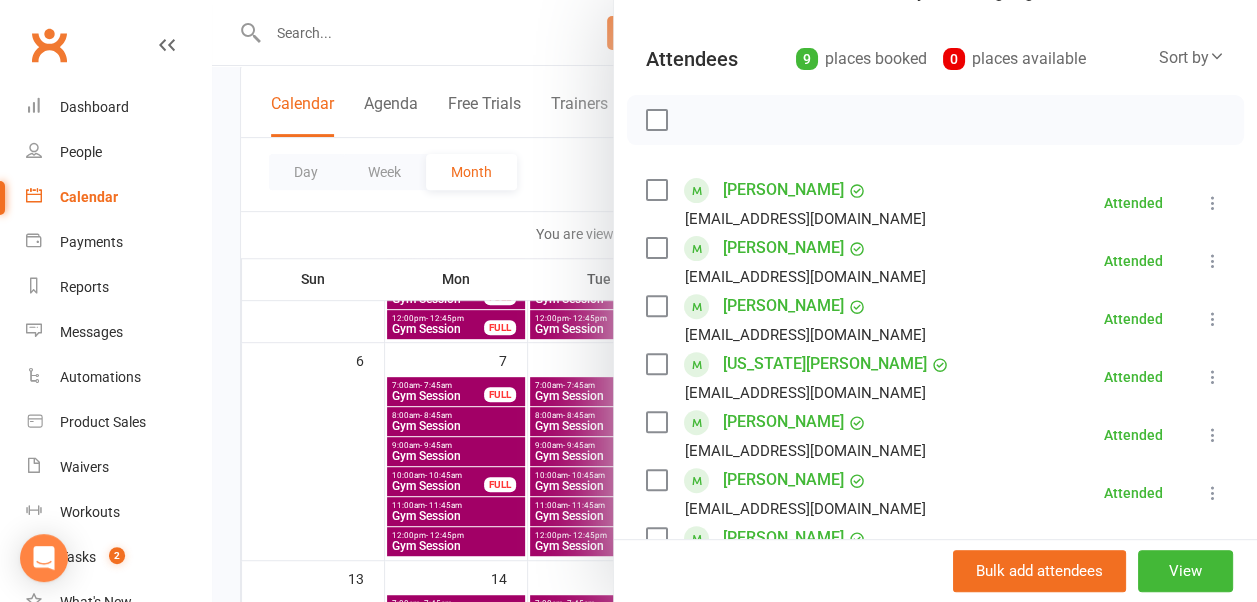 scroll, scrollTop: 200, scrollLeft: 0, axis: vertical 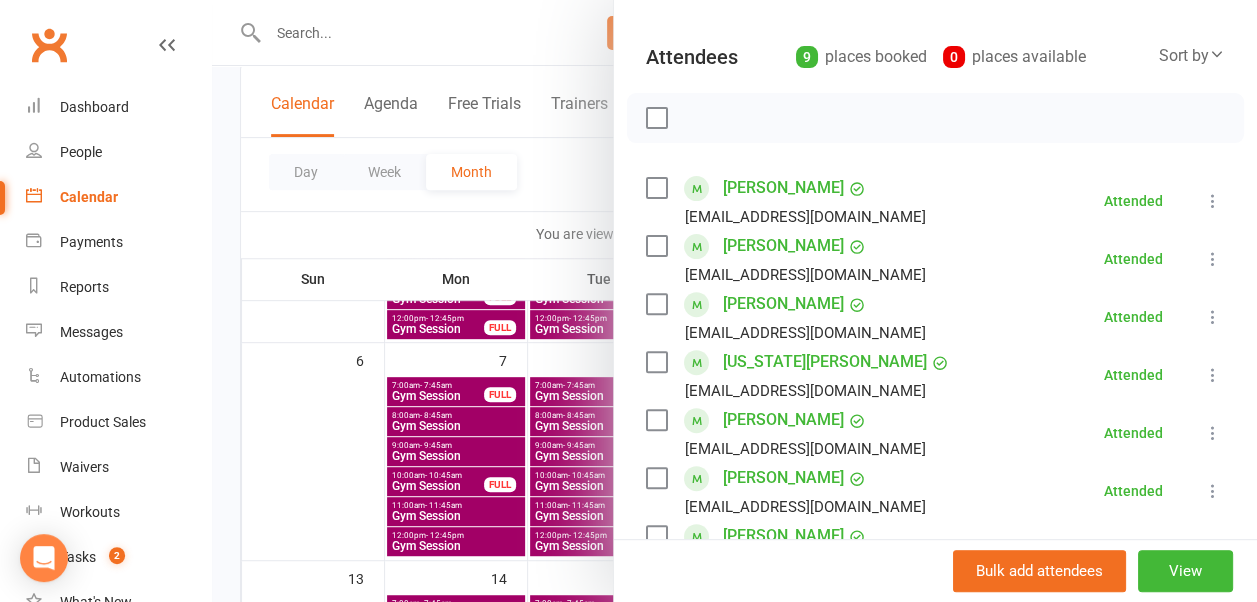 click at bounding box center [734, 301] 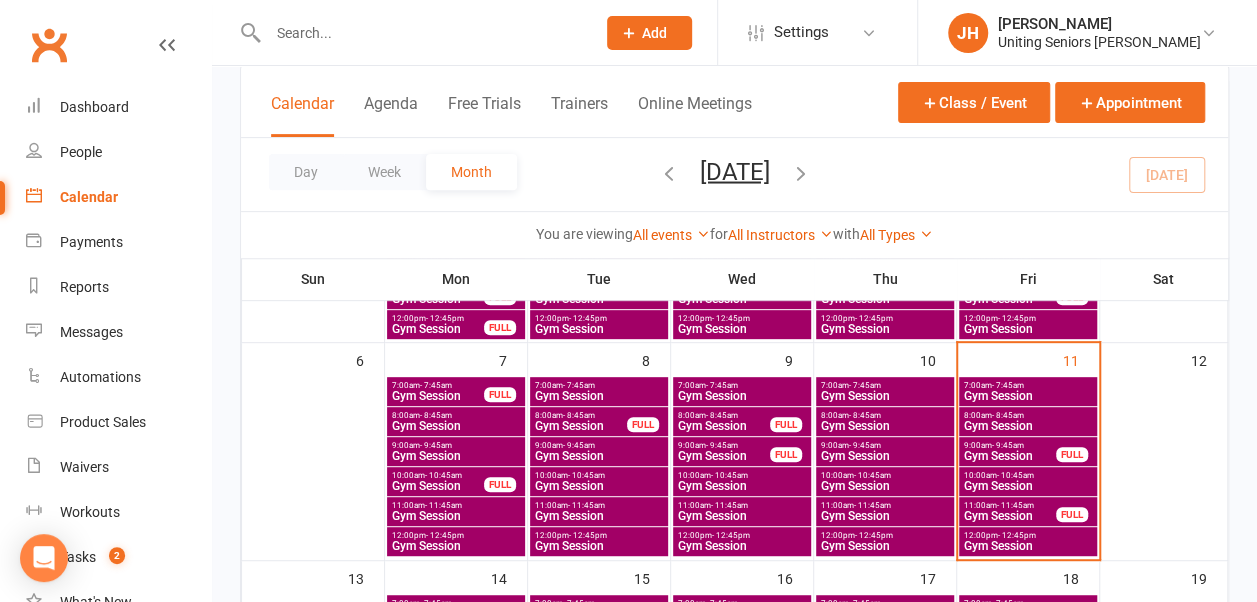 click at bounding box center [421, 33] 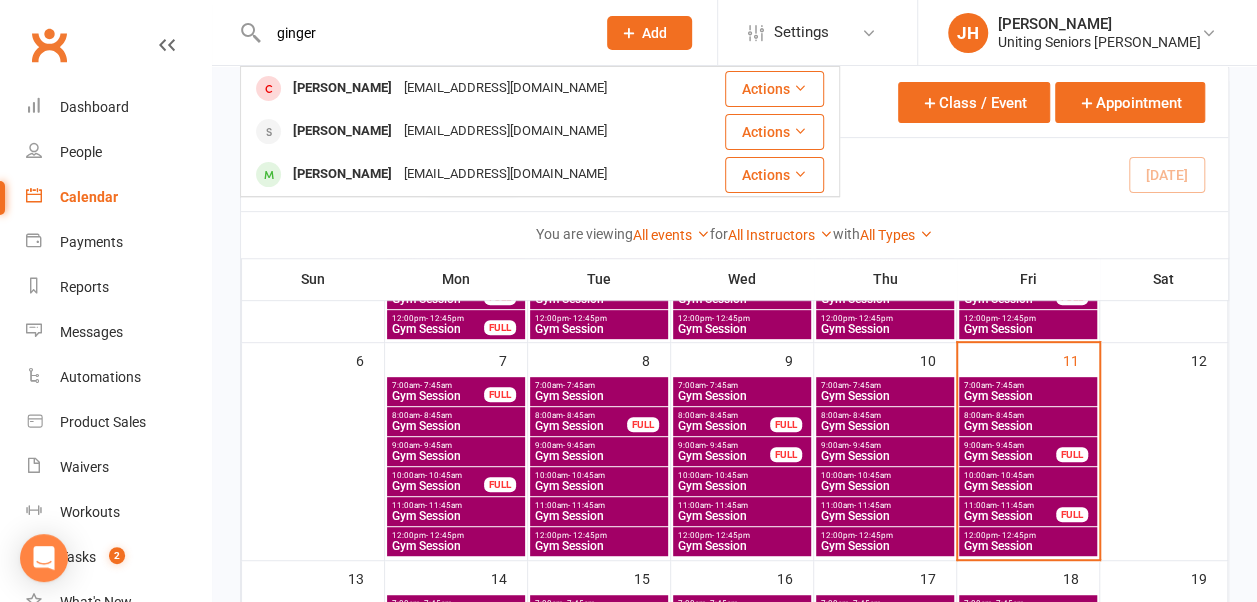 drag, startPoint x: 316, startPoint y: 35, endPoint x: 232, endPoint y: 47, distance: 84.85281 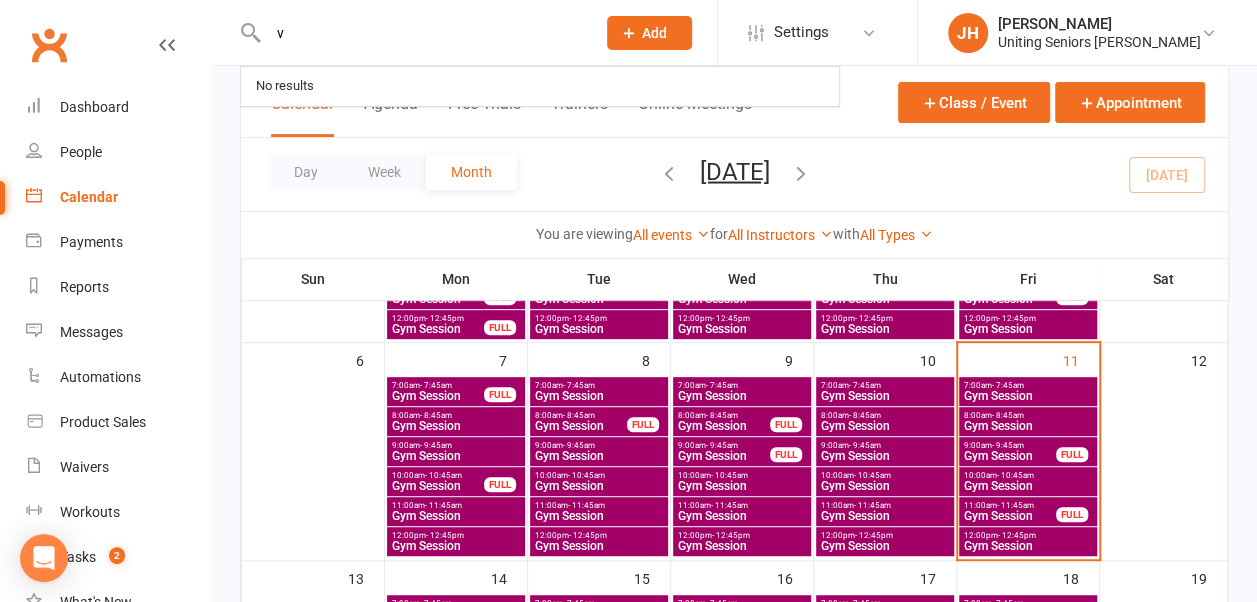 type on "v" 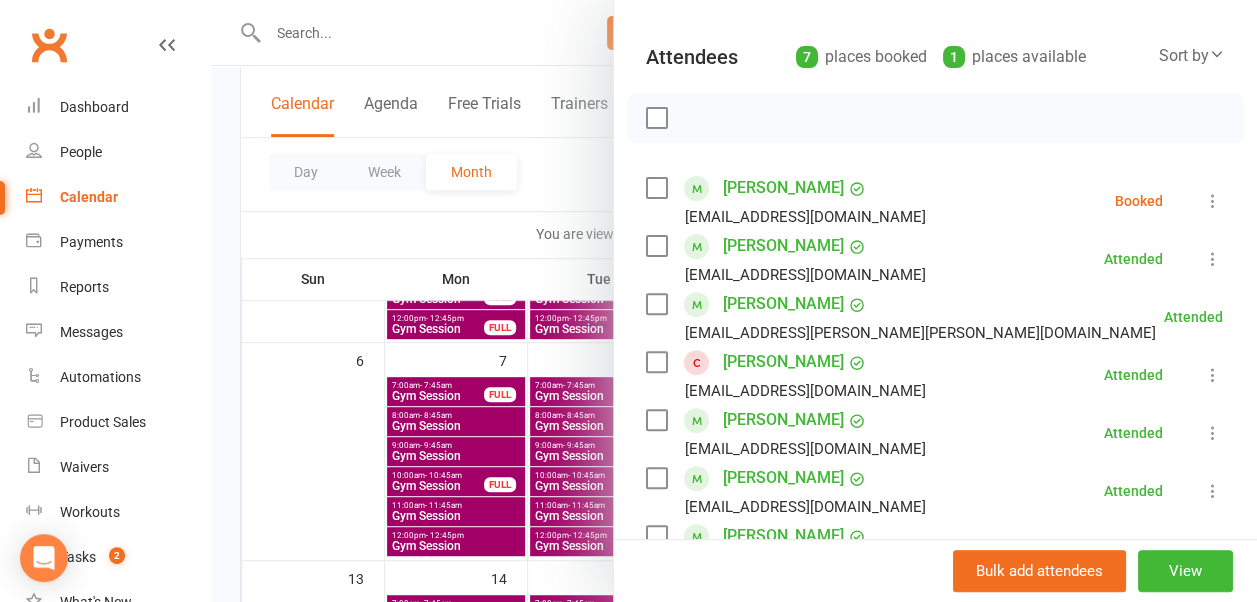 scroll, scrollTop: 300, scrollLeft: 0, axis: vertical 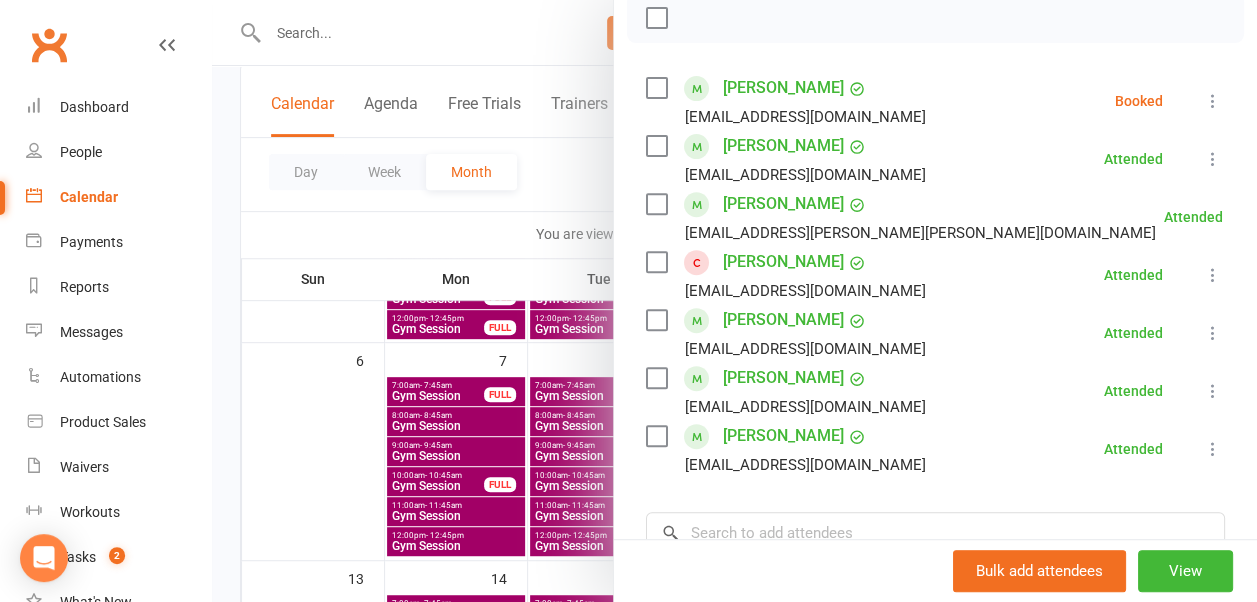 click at bounding box center [1213, 101] 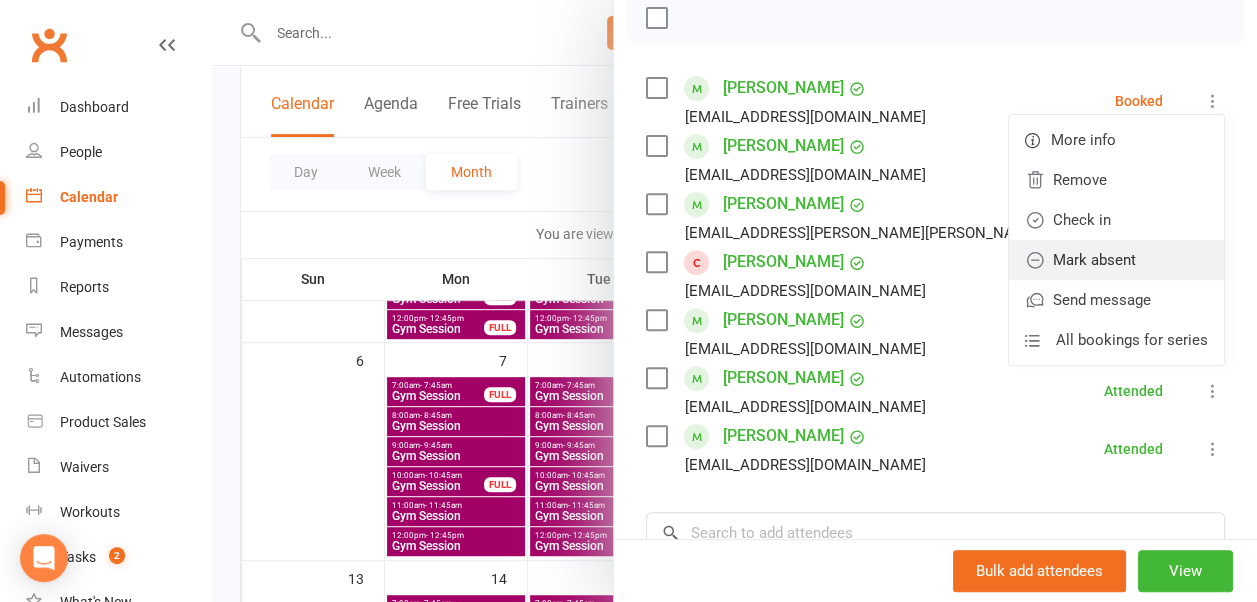 click on "Mark absent" at bounding box center (1116, 260) 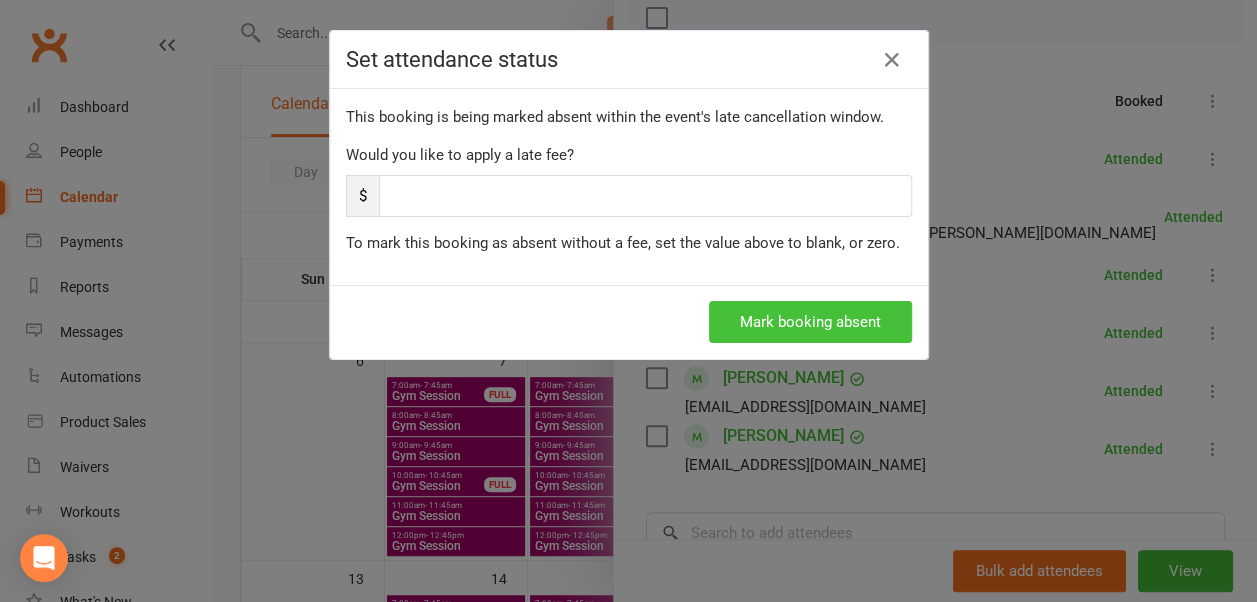 click on "Mark booking absent" at bounding box center [810, 322] 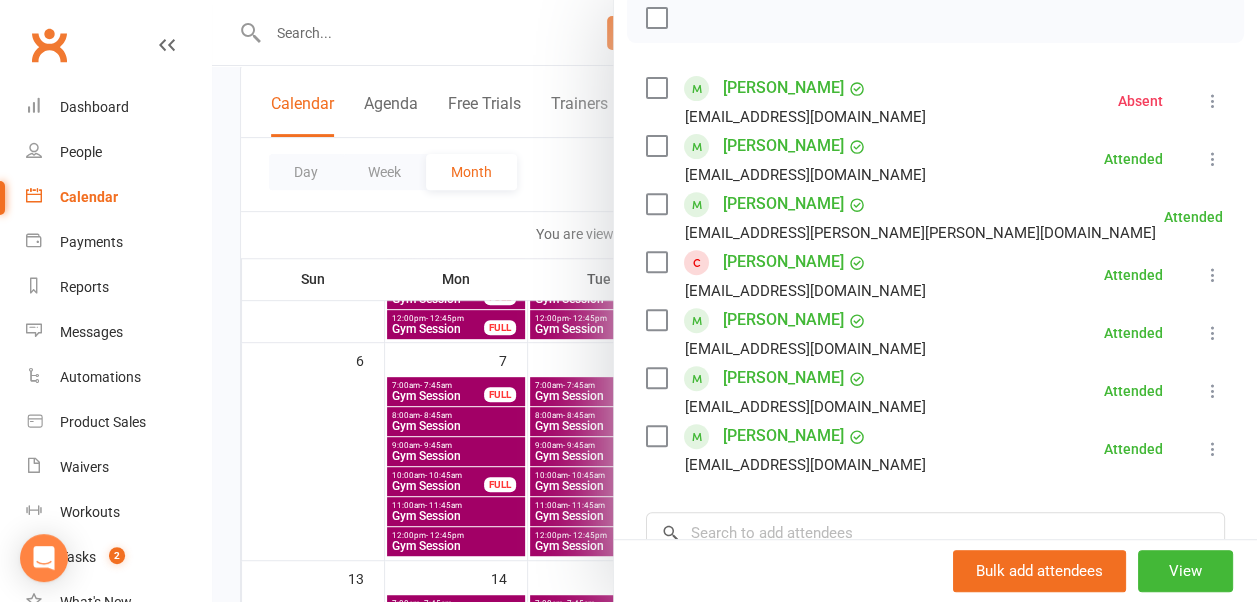 click at bounding box center (734, 301) 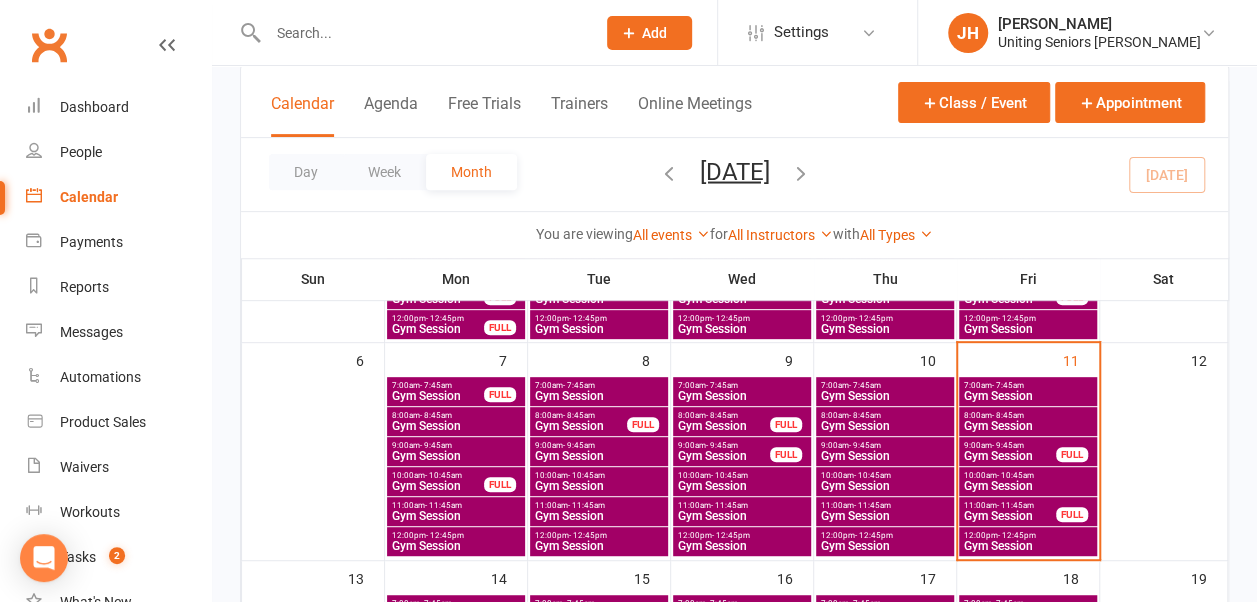 click on "- 9:45am" at bounding box center [1008, 445] 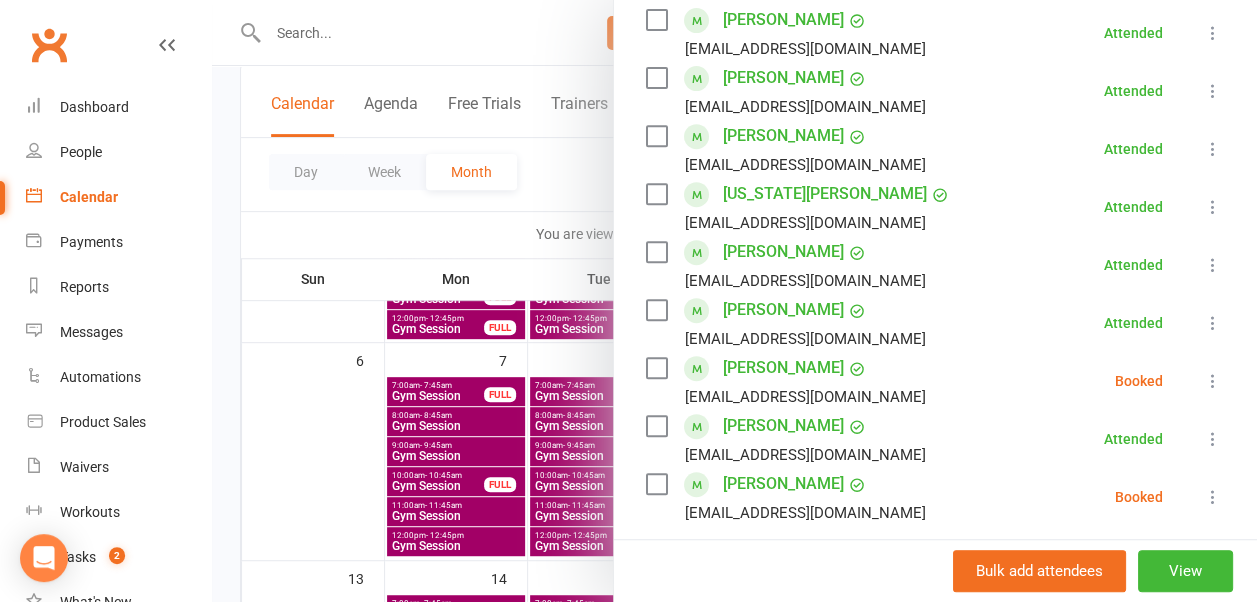 scroll, scrollTop: 400, scrollLeft: 0, axis: vertical 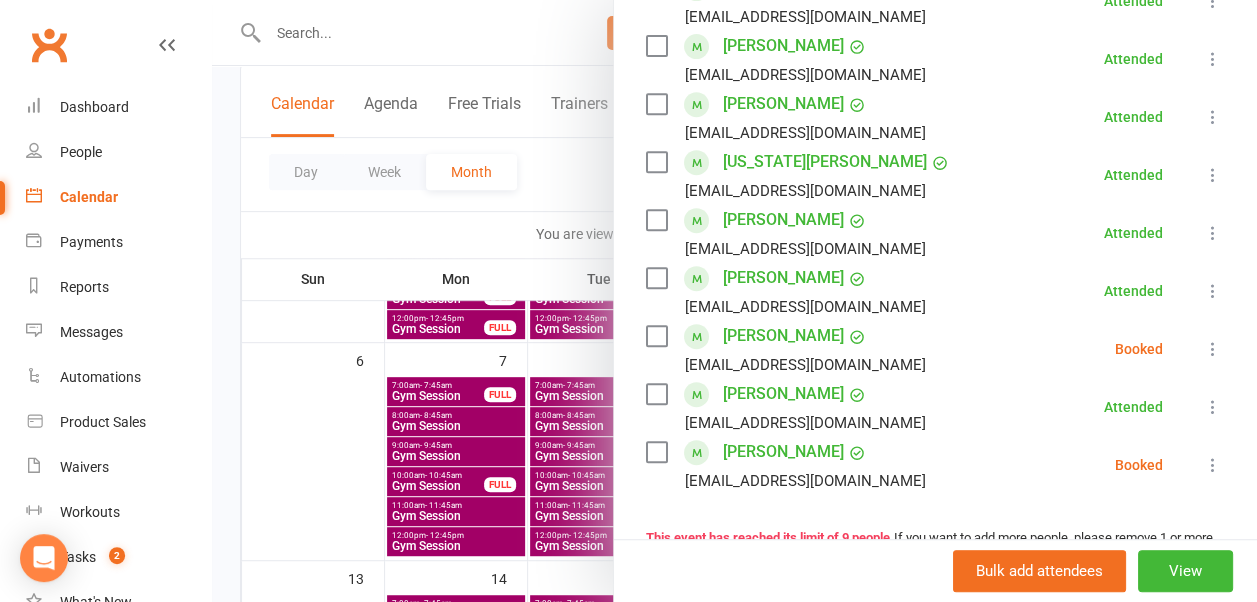 click at bounding box center (1213, 349) 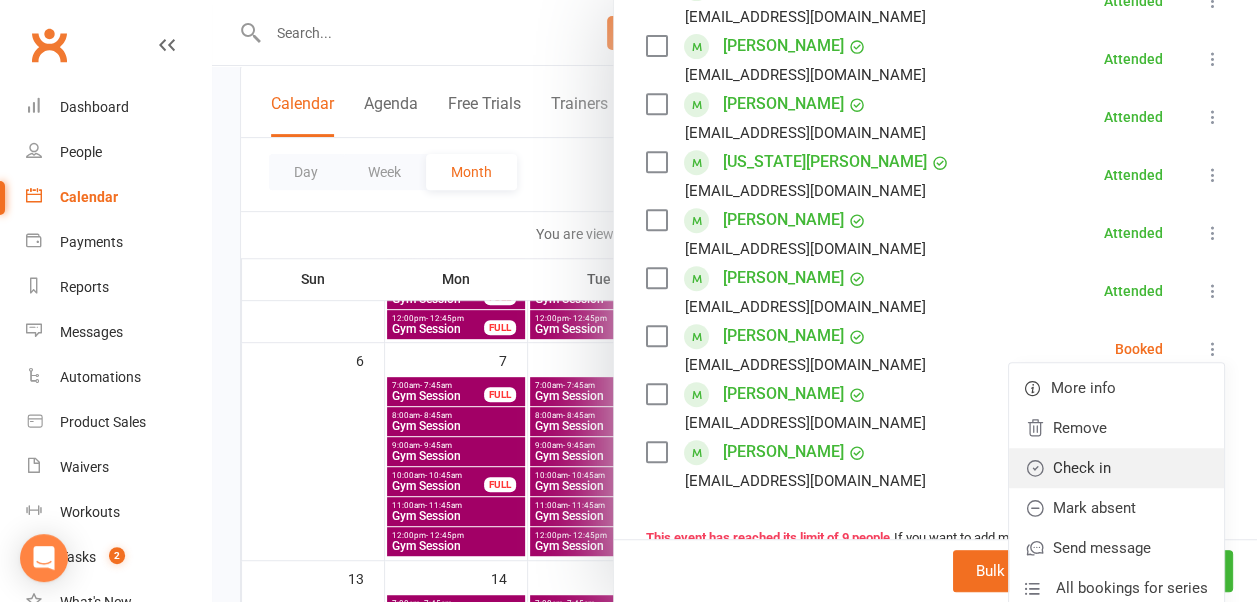click on "Check in" at bounding box center [1116, 468] 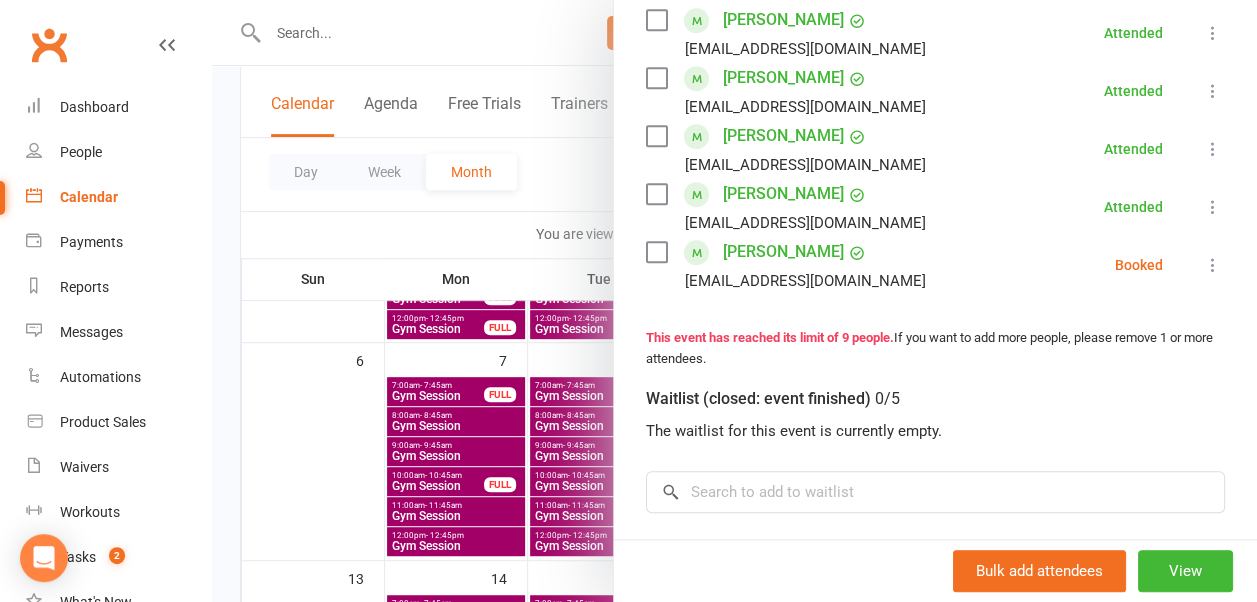 scroll, scrollTop: 500, scrollLeft: 0, axis: vertical 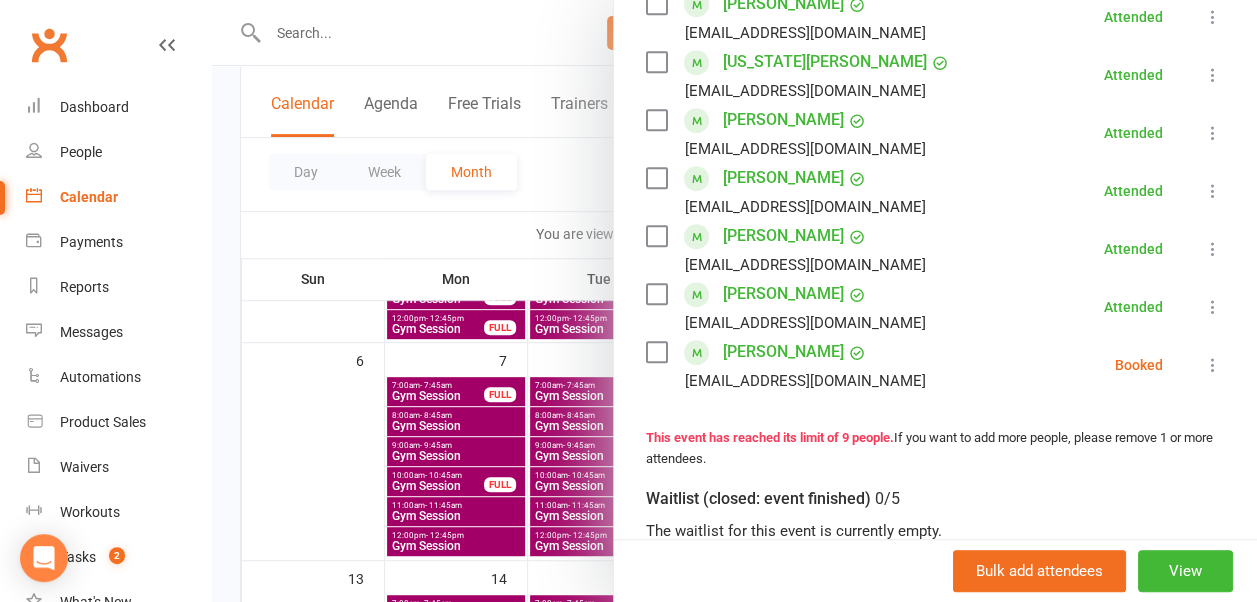 click at bounding box center (1213, 365) 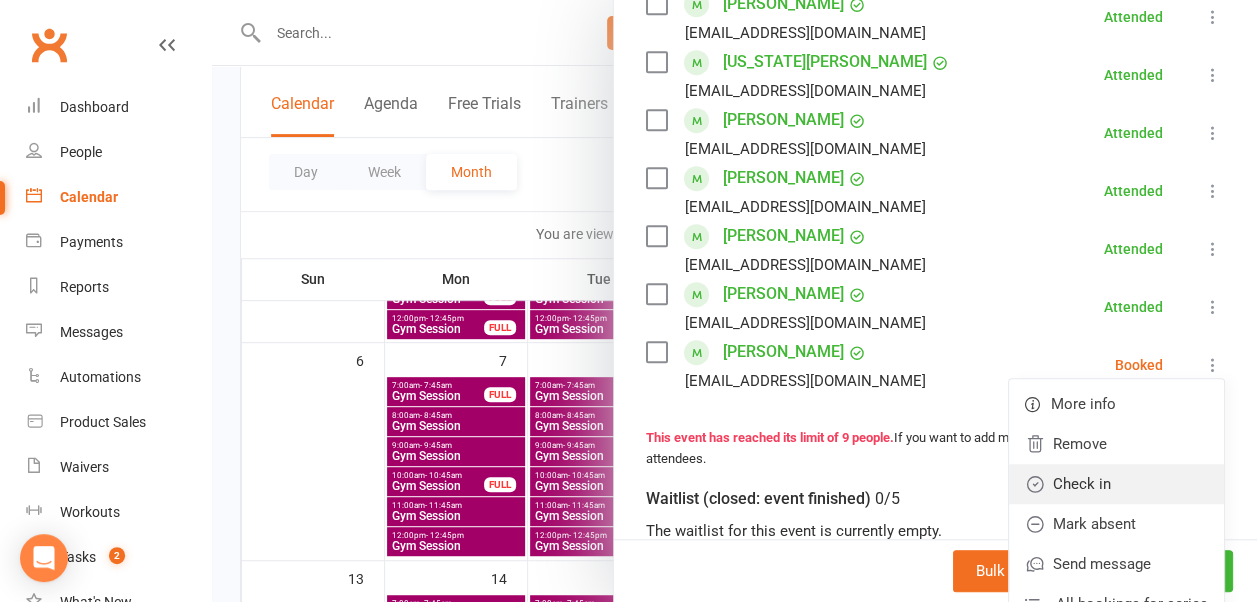 drag, startPoint x: 1108, startPoint y: 472, endPoint x: 1102, endPoint y: 461, distance: 12.529964 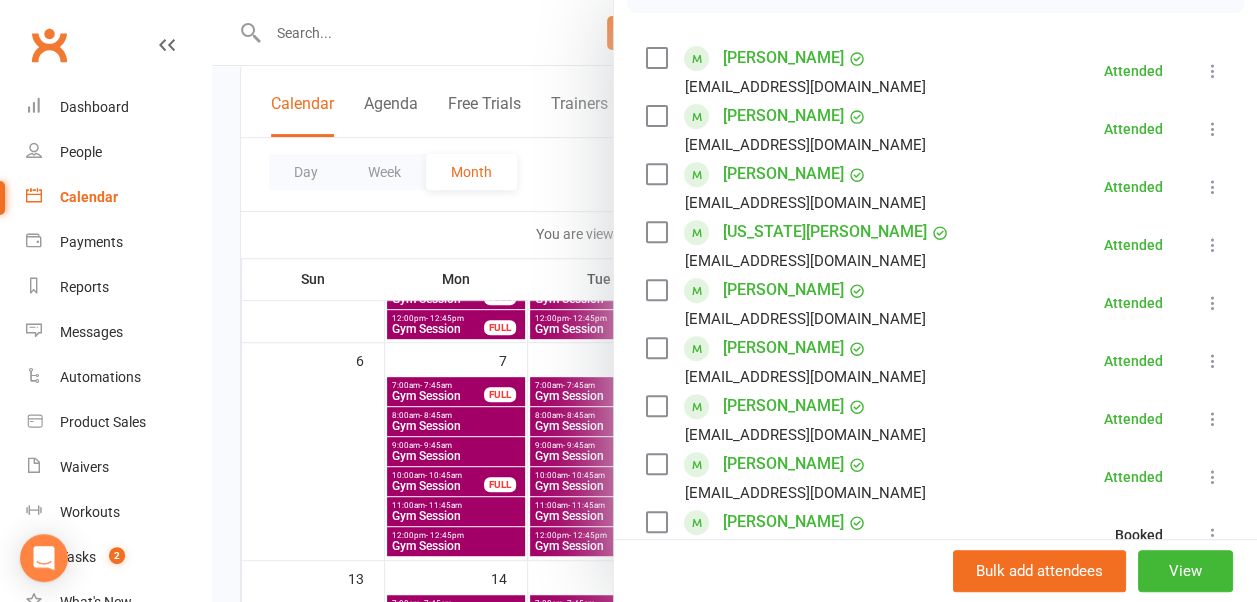 scroll, scrollTop: 300, scrollLeft: 0, axis: vertical 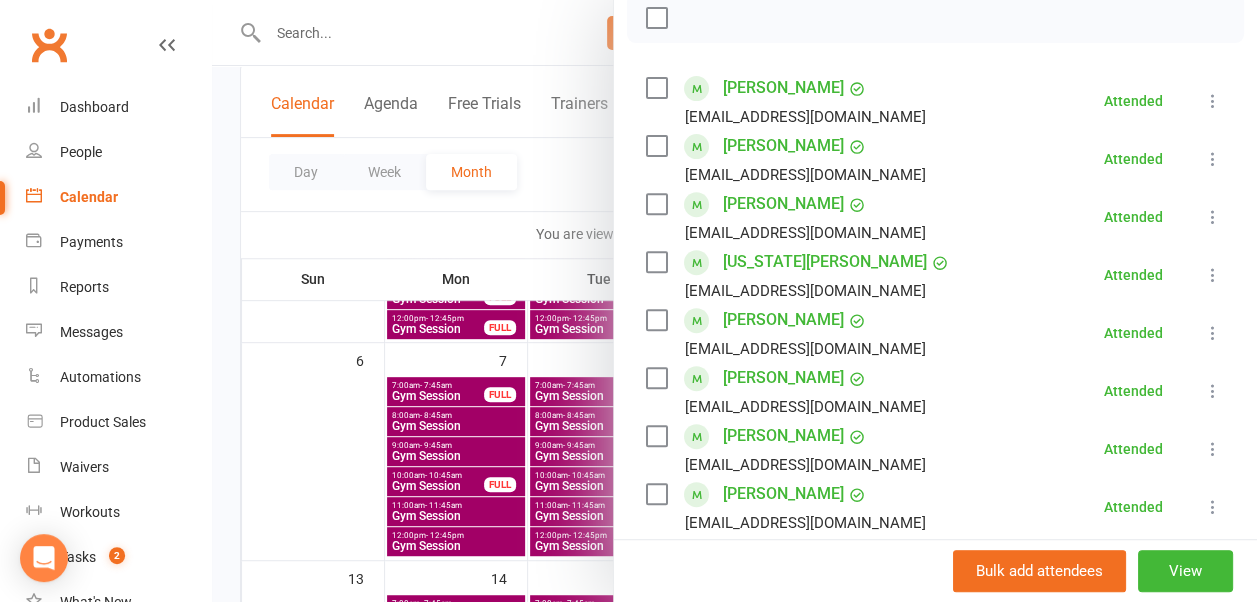 click at bounding box center (734, 301) 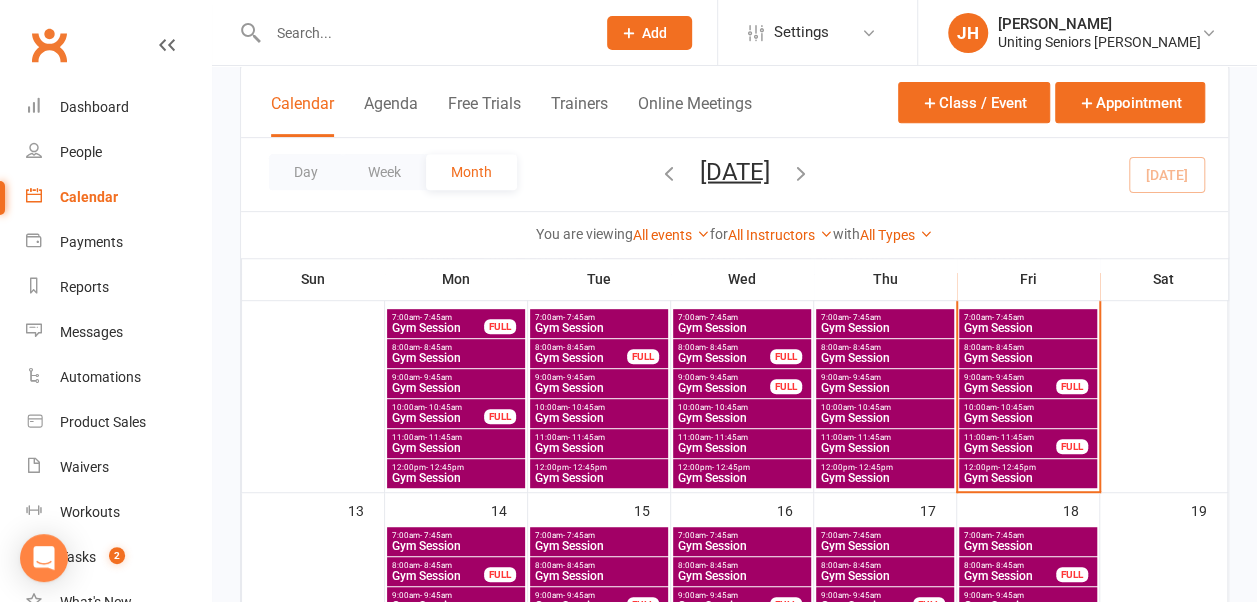 scroll, scrollTop: 400, scrollLeft: 0, axis: vertical 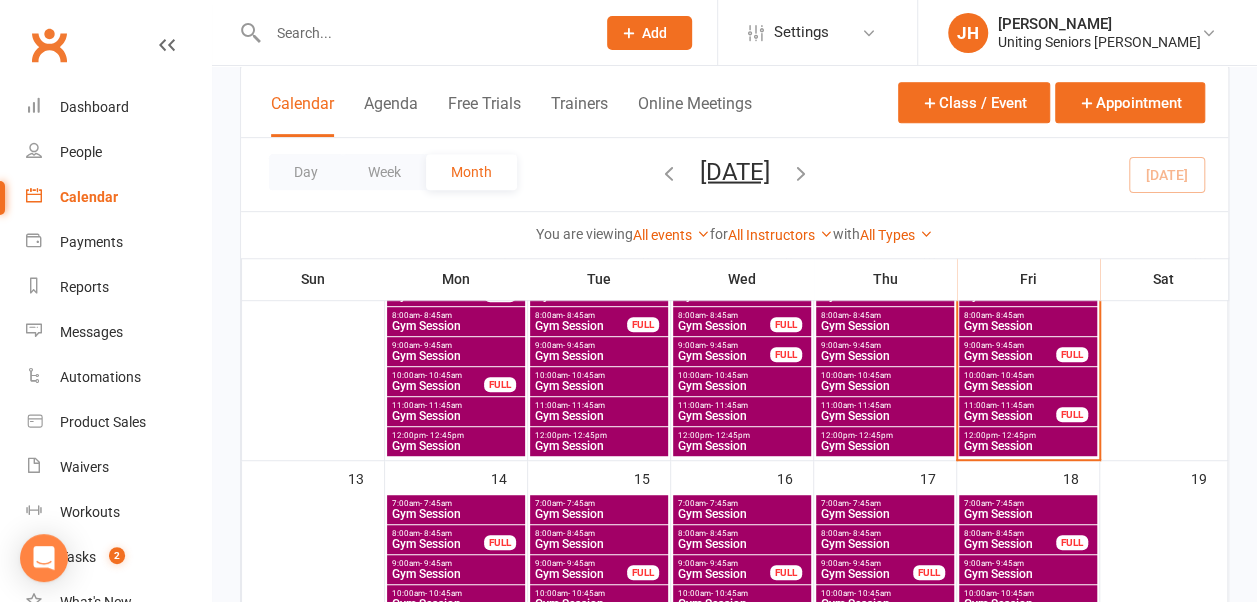 click on "- 11:45am" at bounding box center (1015, 405) 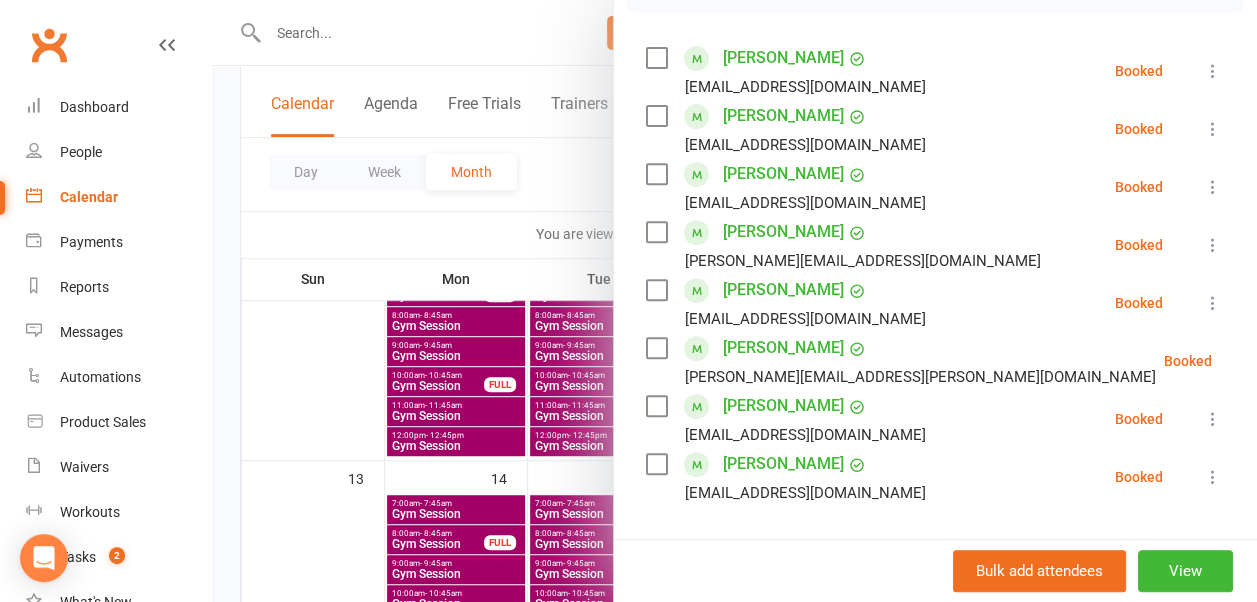 scroll, scrollTop: 300, scrollLeft: 0, axis: vertical 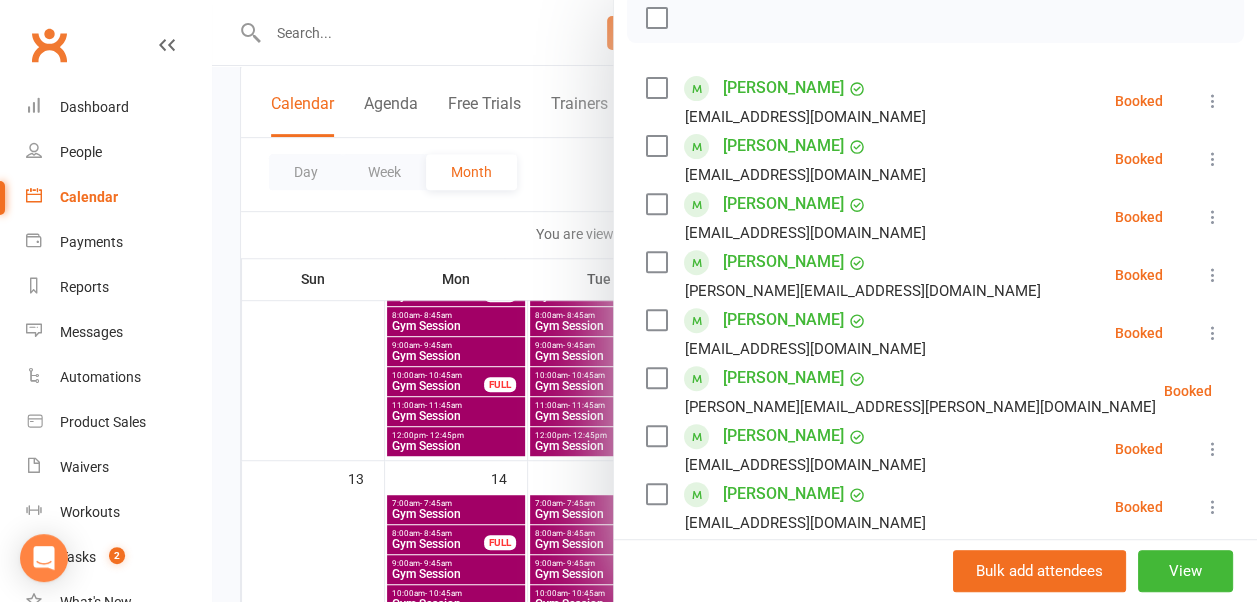 drag, startPoint x: 539, startPoint y: 176, endPoint x: 592, endPoint y: 206, distance: 60.90156 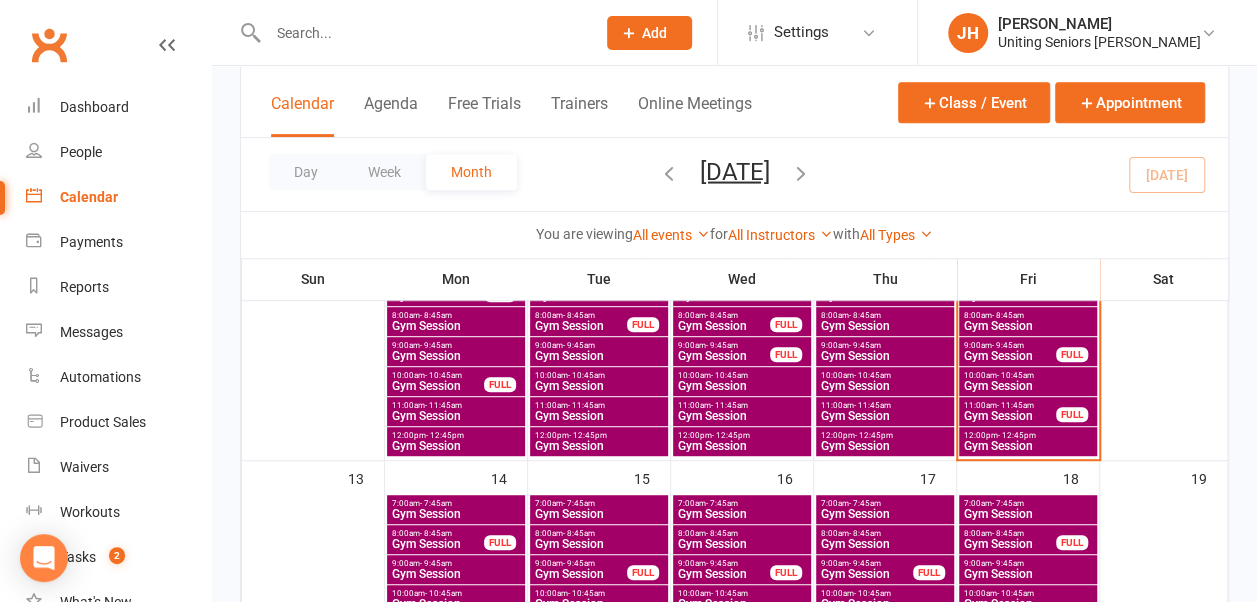 click on "12:00pm  - 12:45pm" at bounding box center (1028, 435) 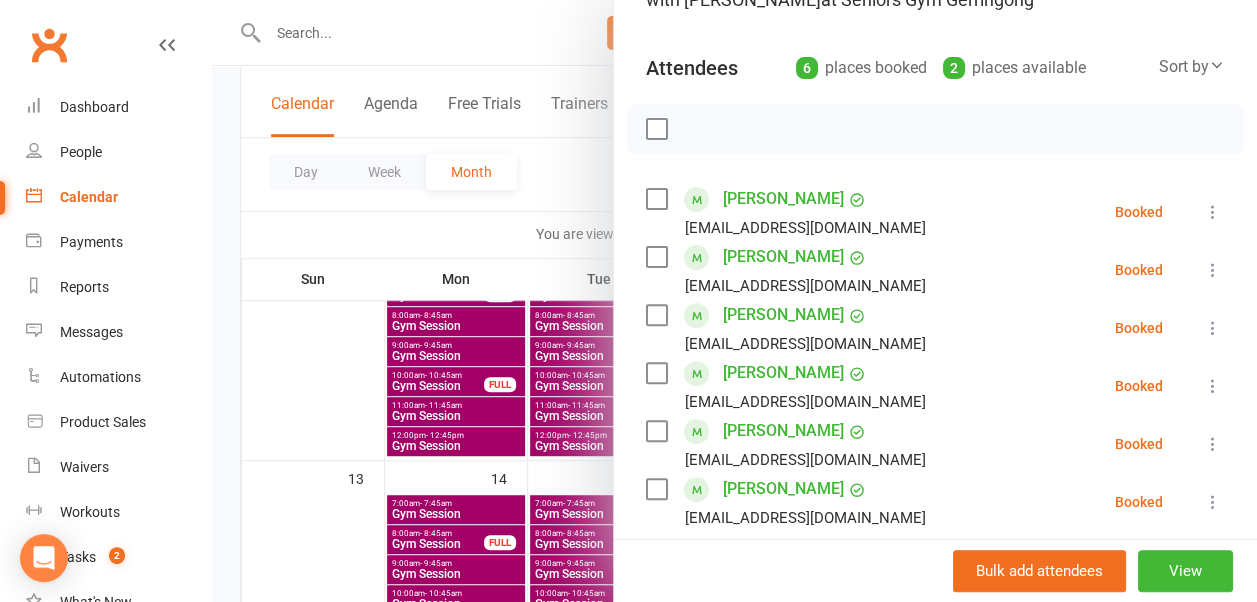 scroll, scrollTop: 300, scrollLeft: 0, axis: vertical 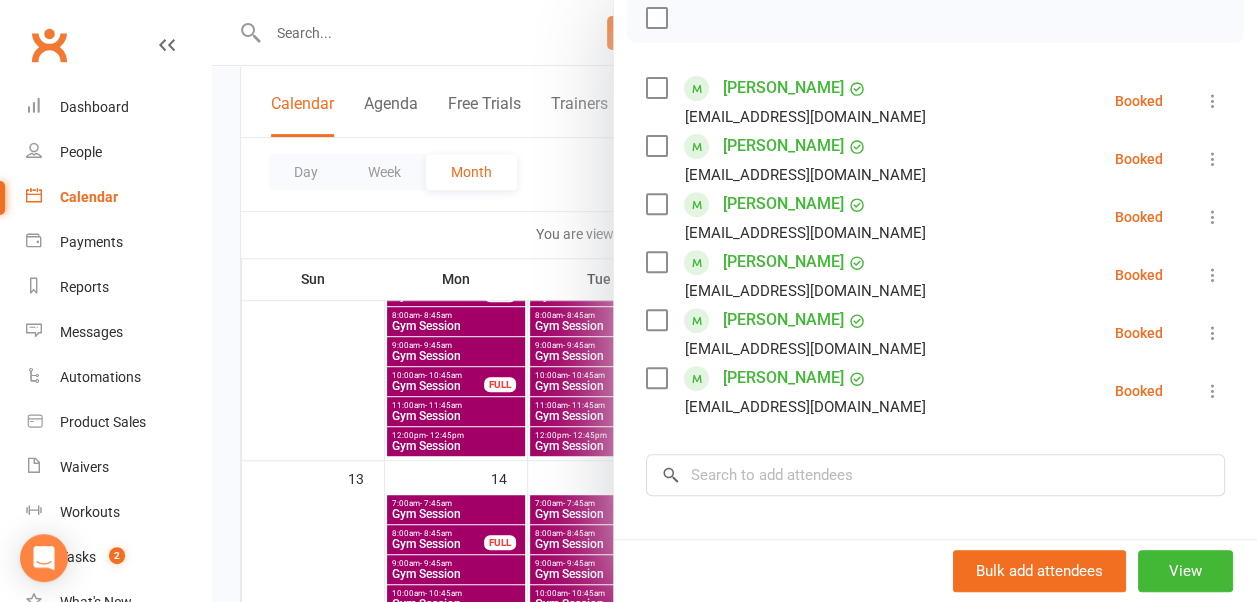 click at bounding box center (734, 301) 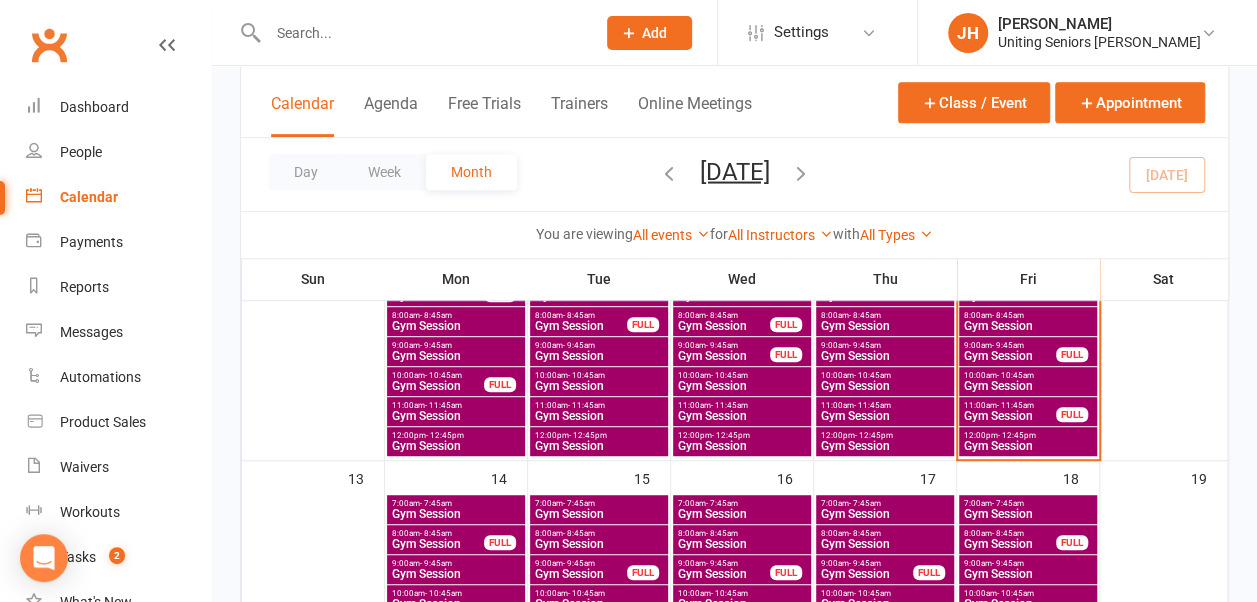 click at bounding box center [421, 33] 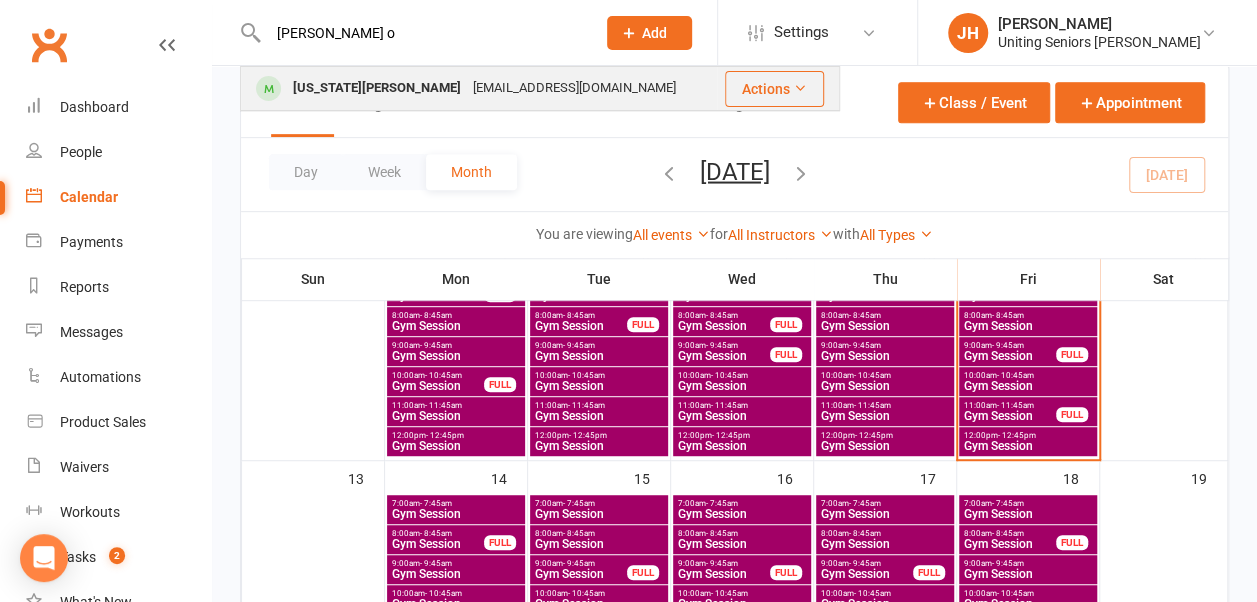 type on "virgina o" 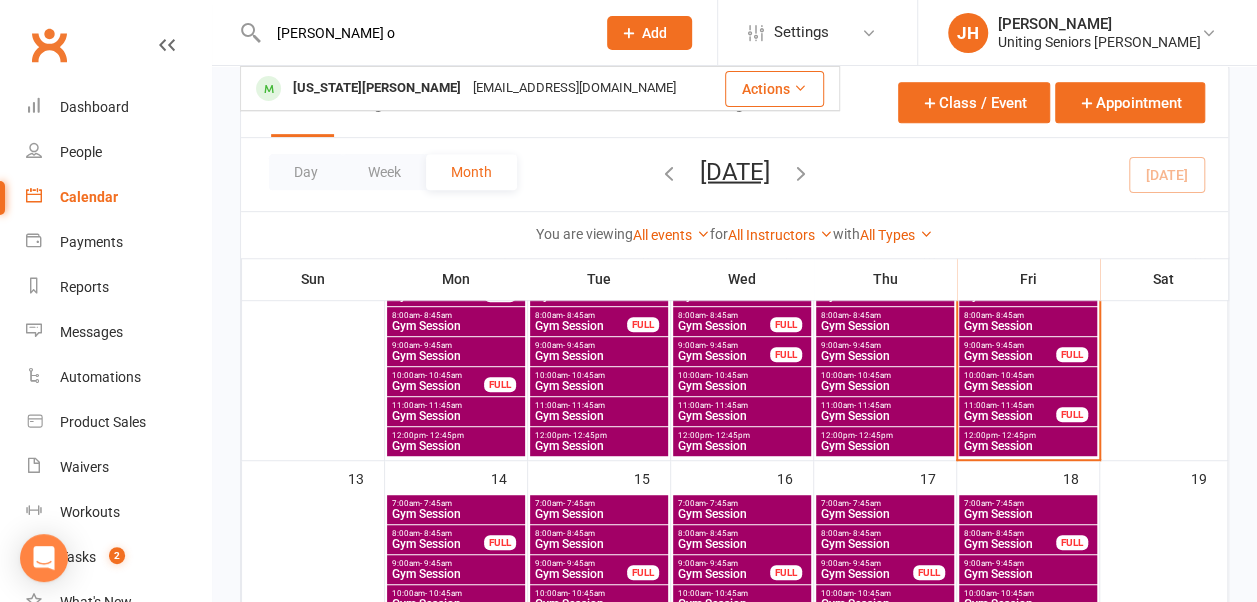 type 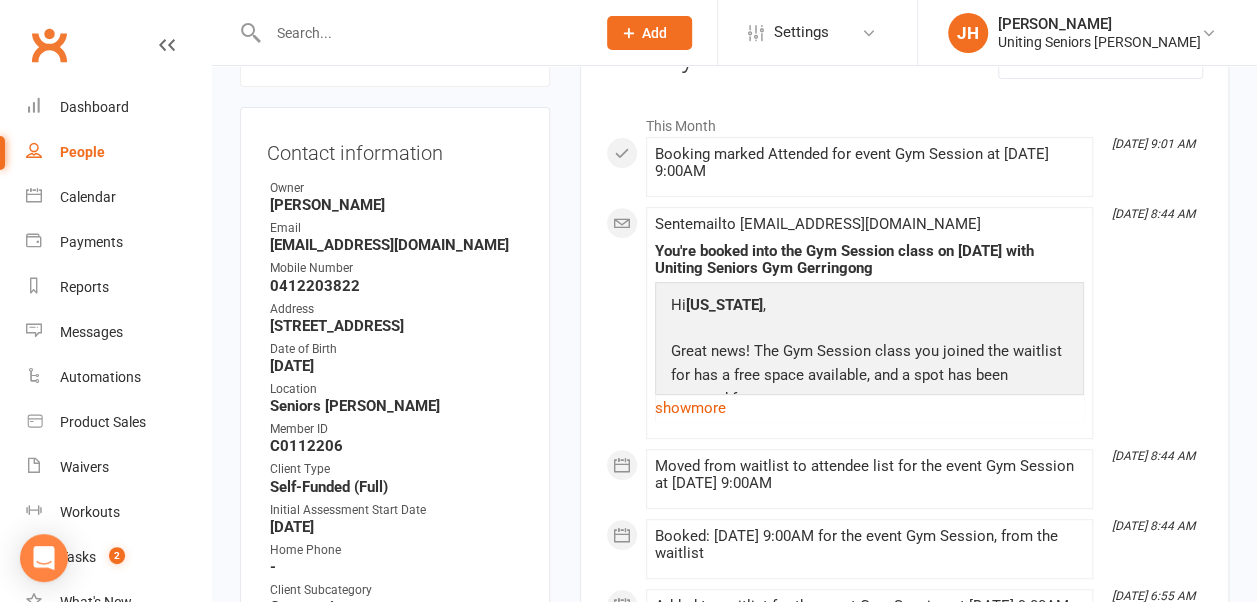 scroll, scrollTop: 300, scrollLeft: 0, axis: vertical 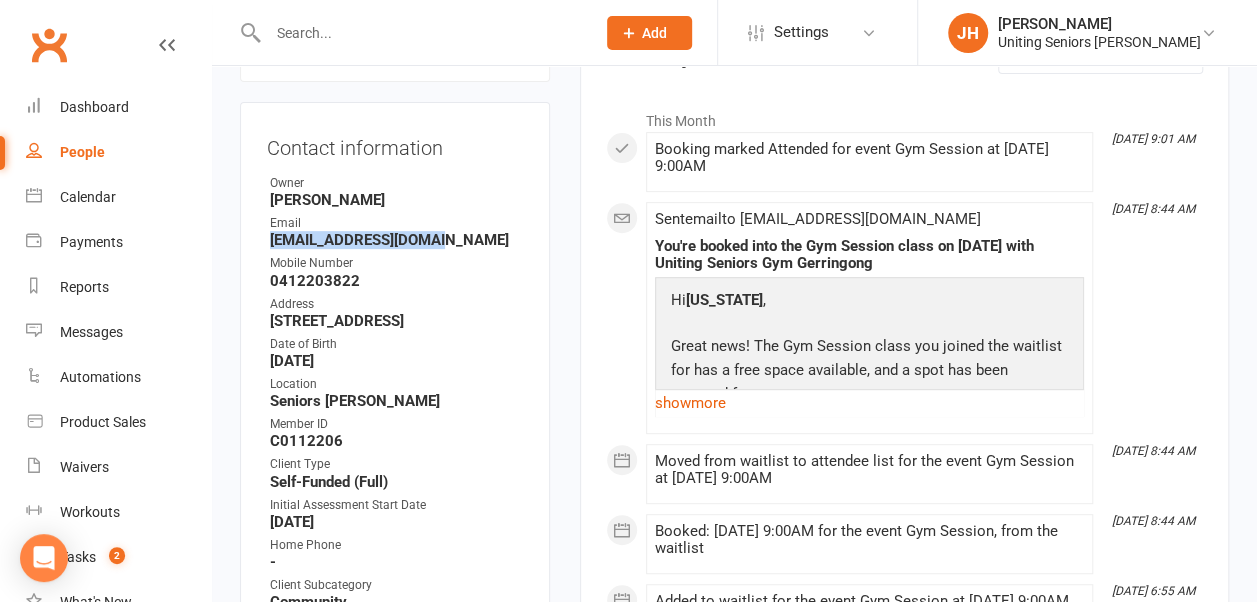 drag, startPoint x: 436, startPoint y: 188, endPoint x: 241, endPoint y: 192, distance: 195.04102 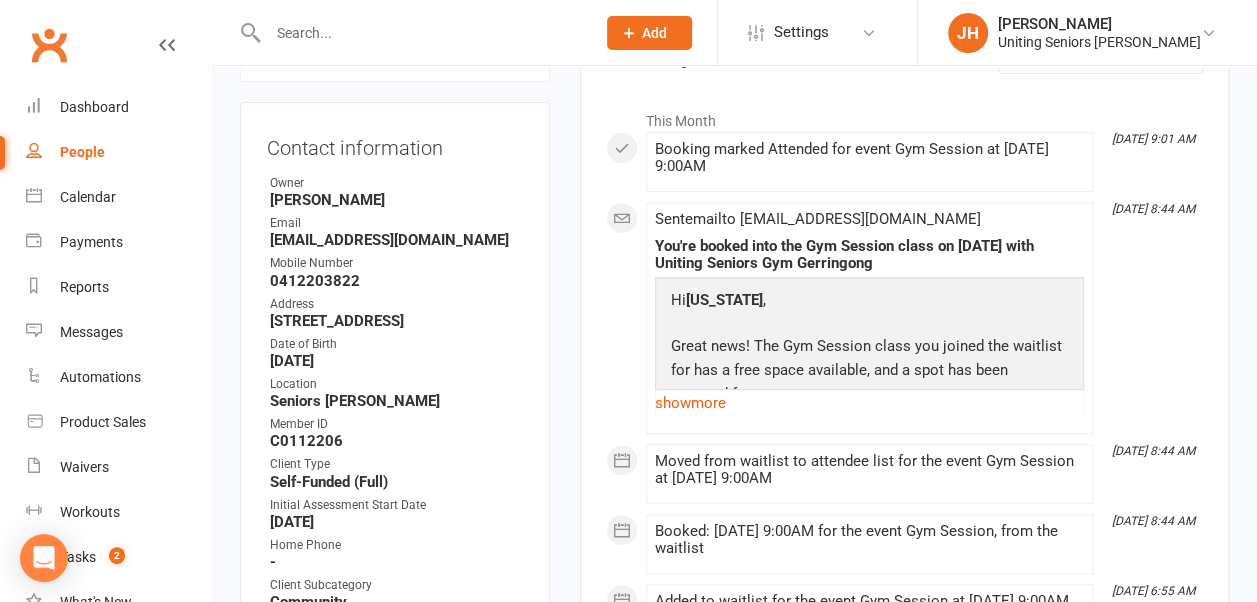 drag, startPoint x: 241, startPoint y: 192, endPoint x: 366, endPoint y: 174, distance: 126.28935 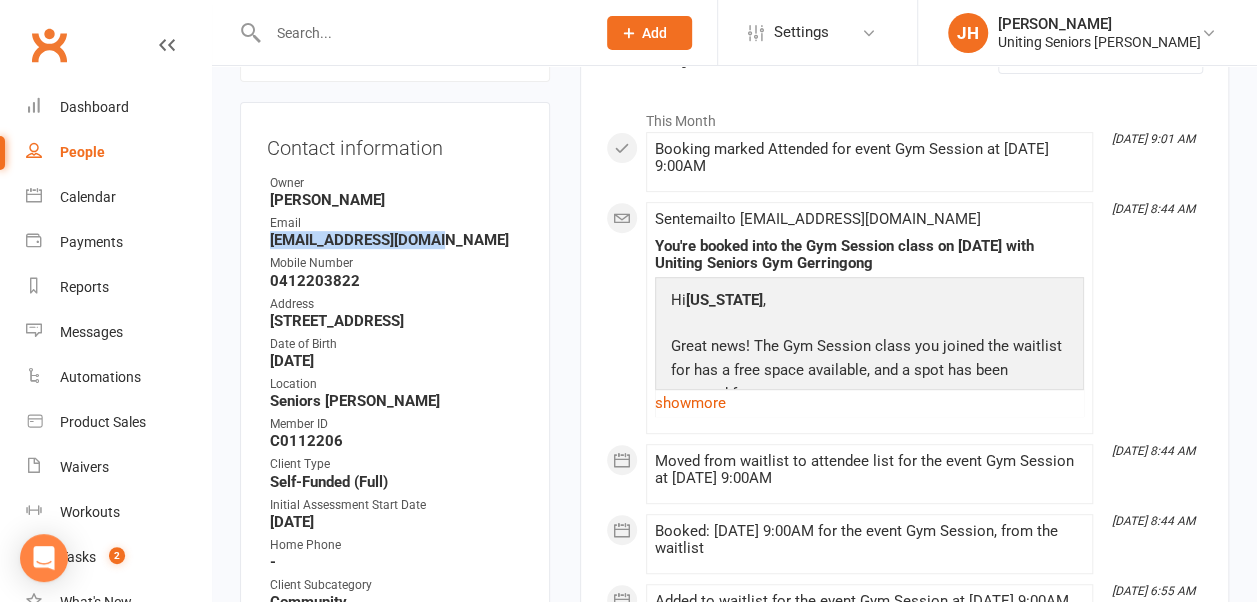 drag, startPoint x: 433, startPoint y: 185, endPoint x: 268, endPoint y: 192, distance: 165.14842 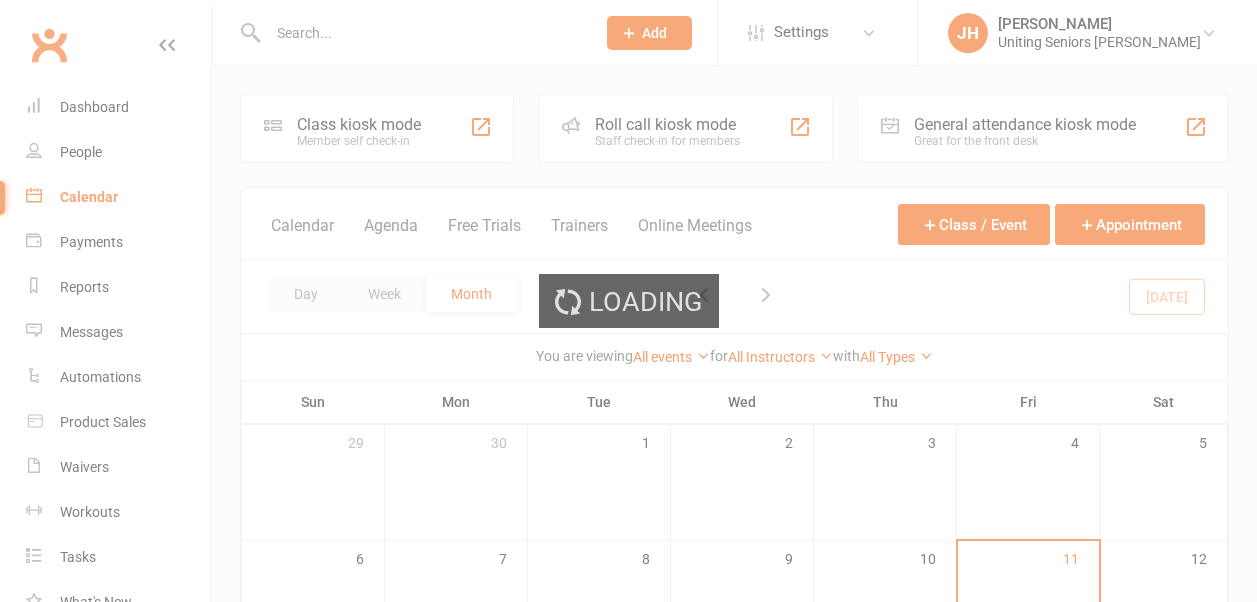 scroll, scrollTop: 0, scrollLeft: 0, axis: both 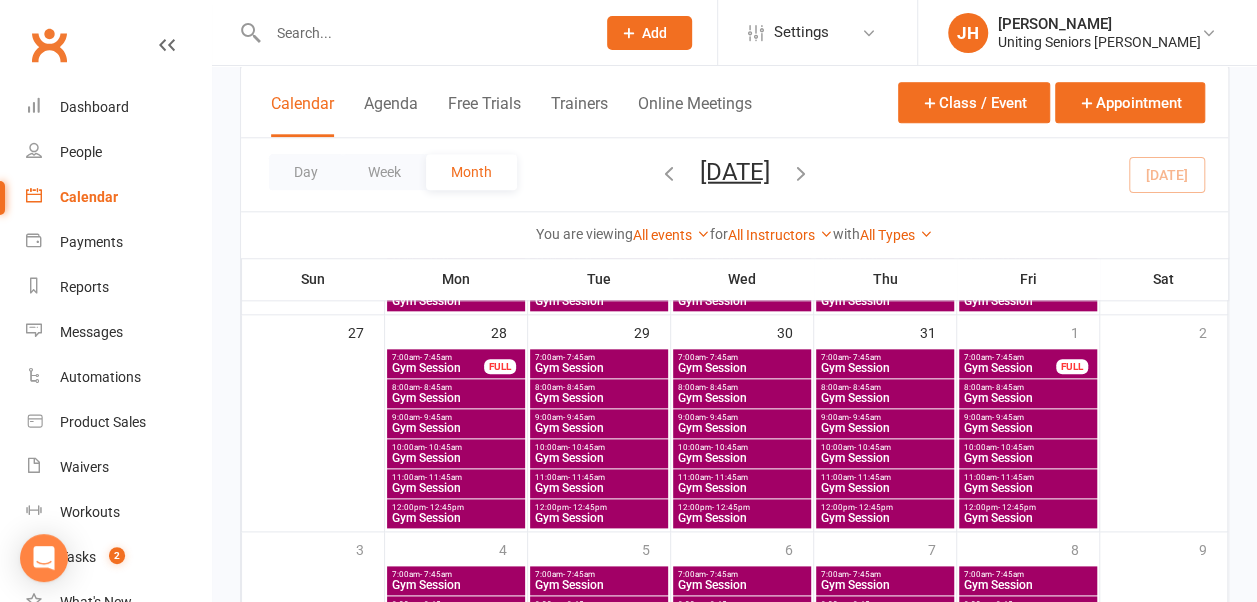 drag, startPoint x: 457, startPoint y: 0, endPoint x: 454, endPoint y: 10, distance: 10.440307 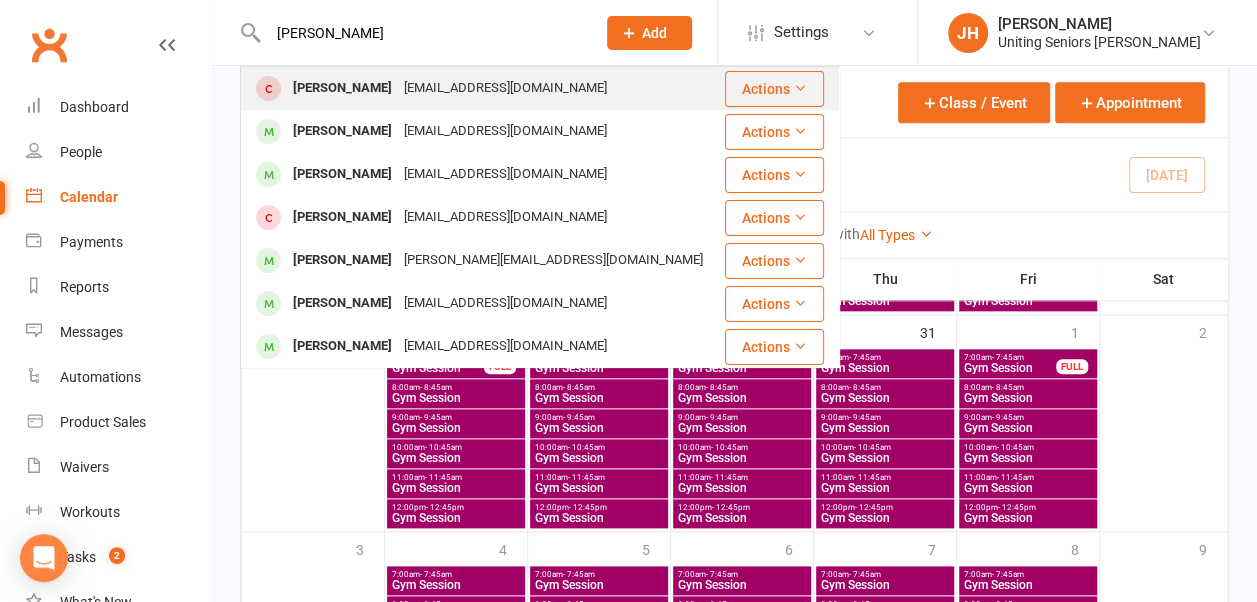 type on "janet" 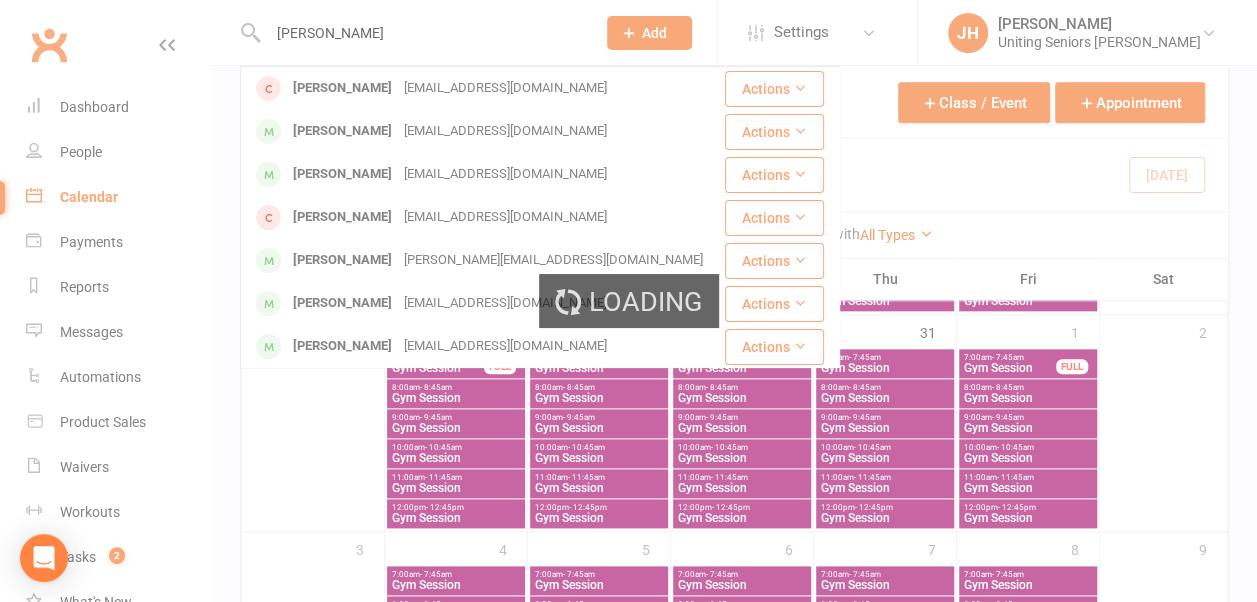 type 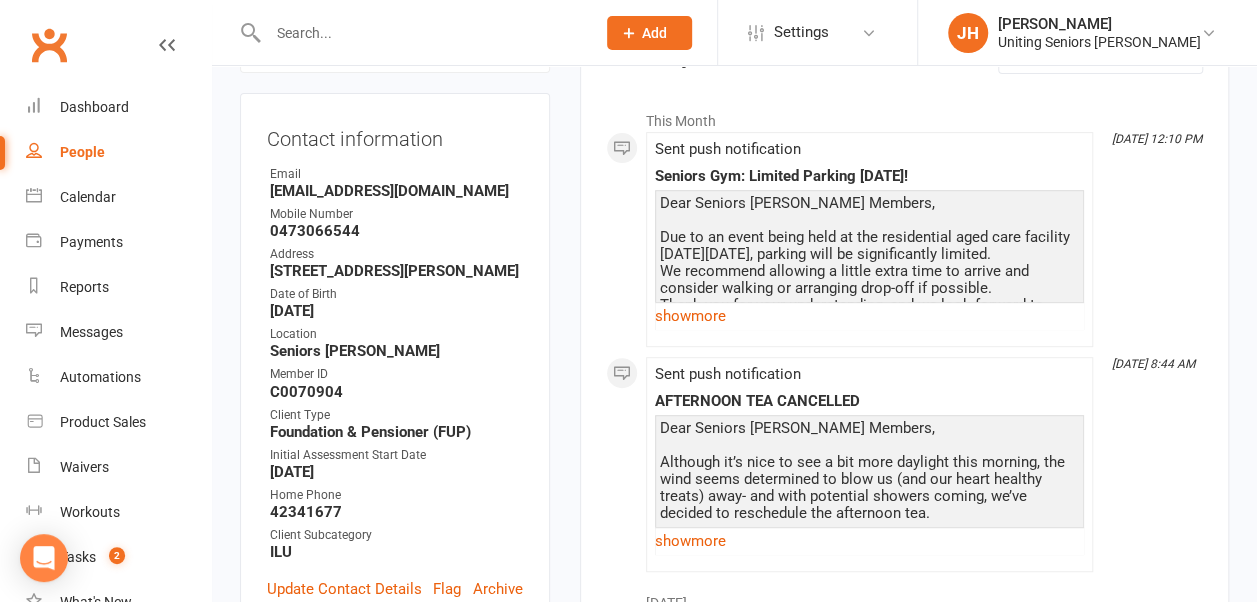 scroll, scrollTop: 0, scrollLeft: 0, axis: both 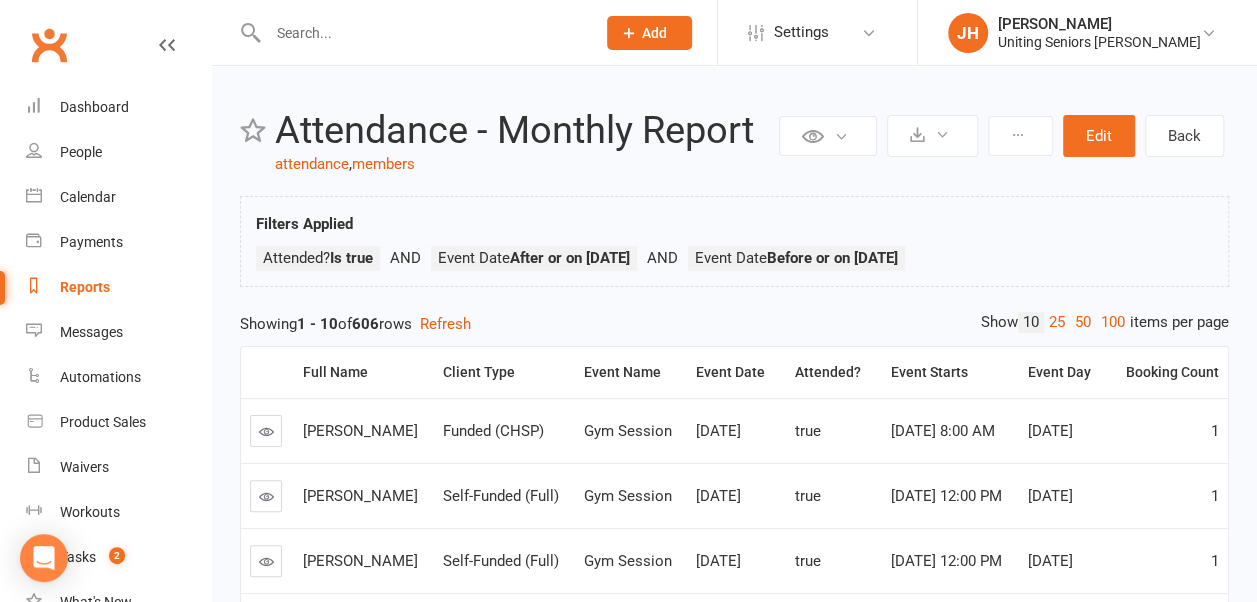 click on "Clubworx" at bounding box center (105, 57) 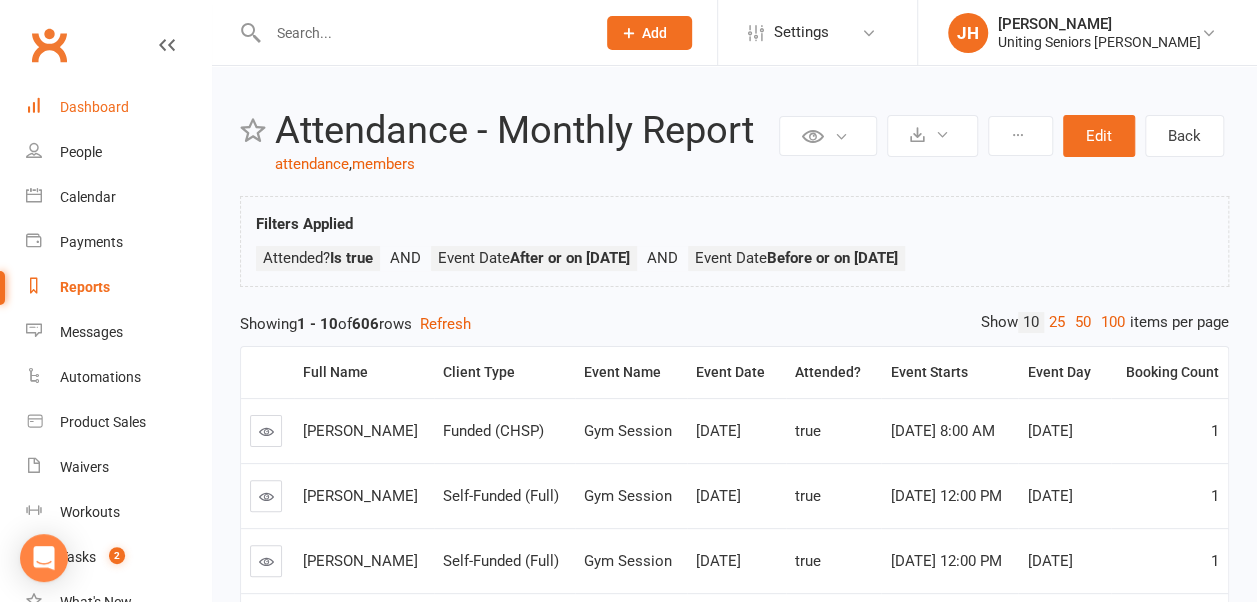 click on "Dashboard" at bounding box center (94, 107) 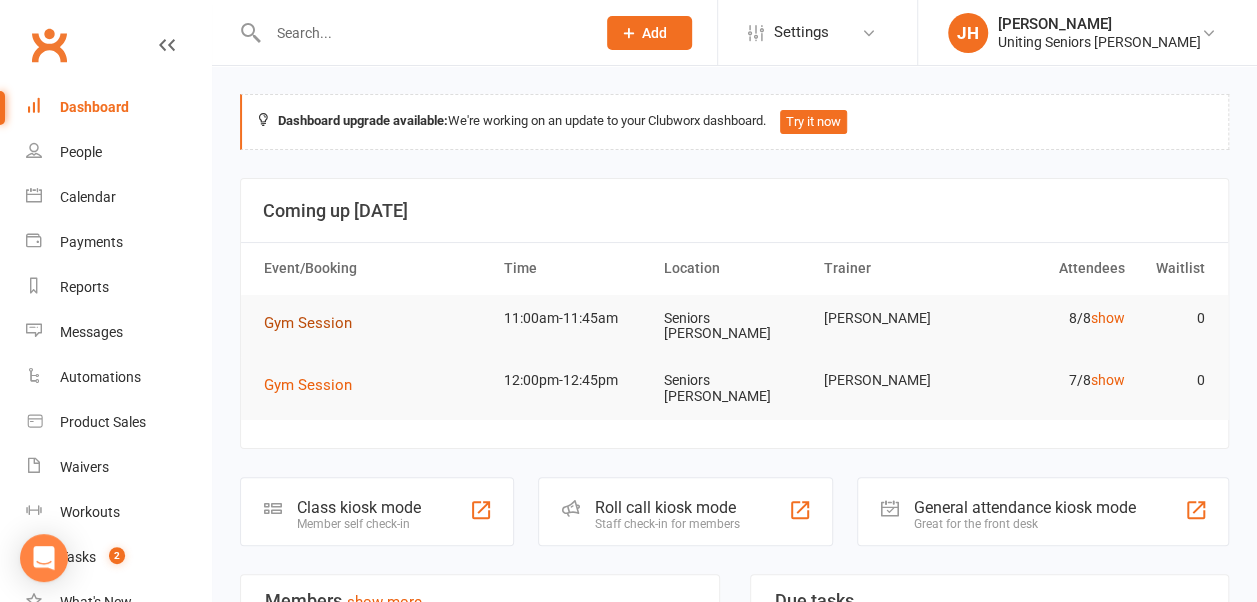click on "Gym Session" at bounding box center (315, 323) 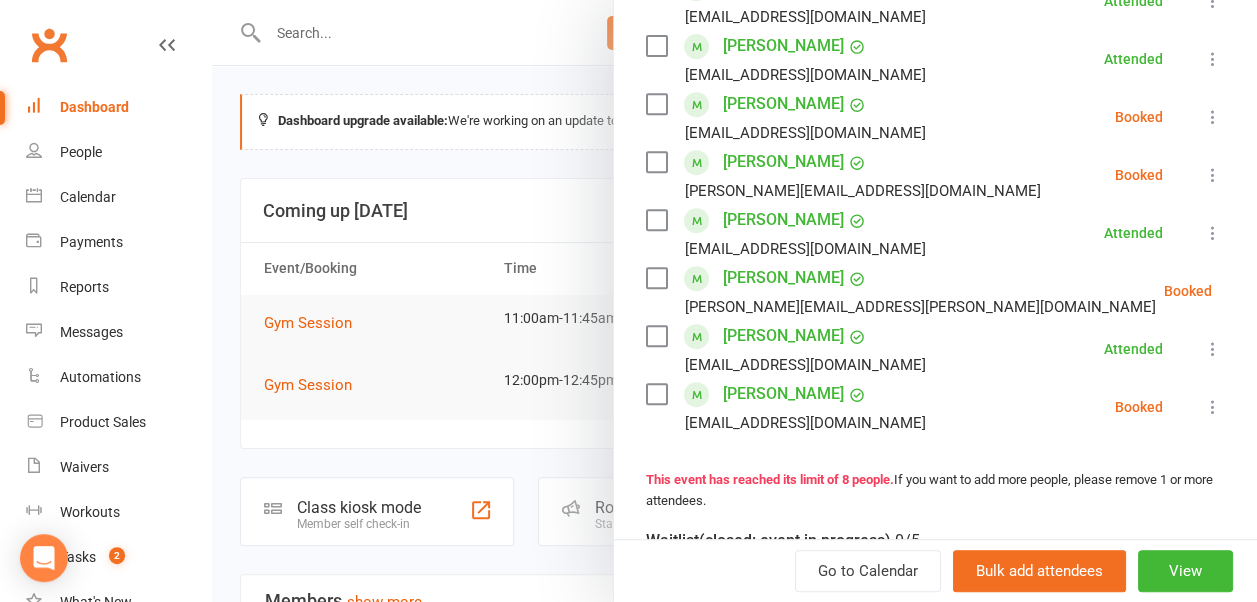 scroll, scrollTop: 300, scrollLeft: 0, axis: vertical 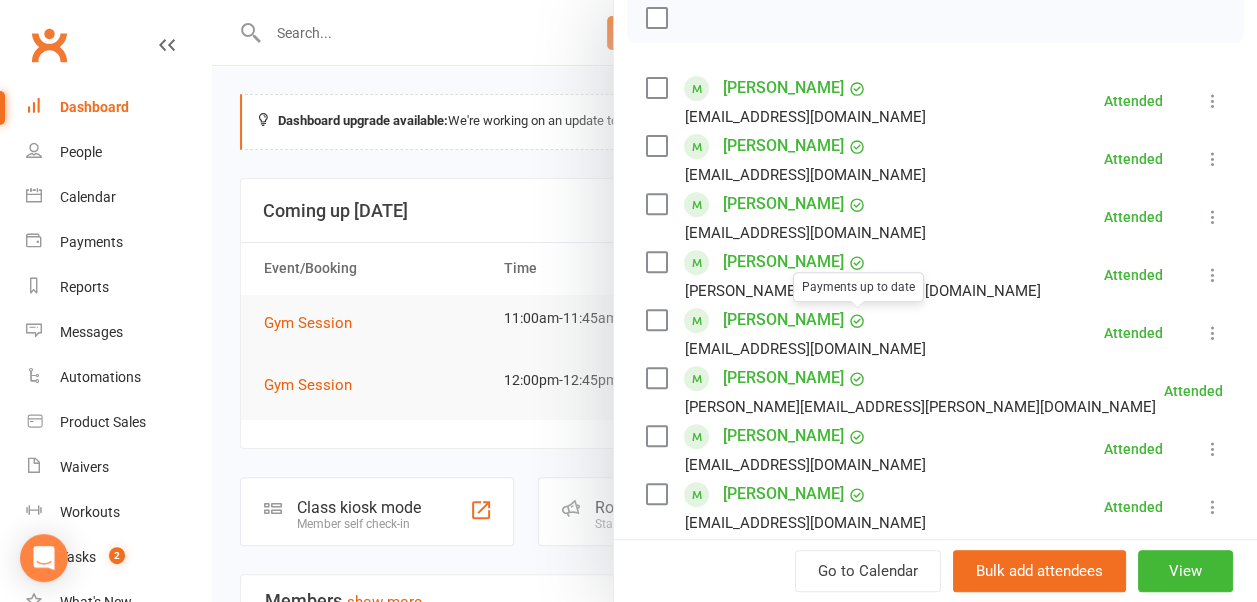 click at bounding box center [734, 301] 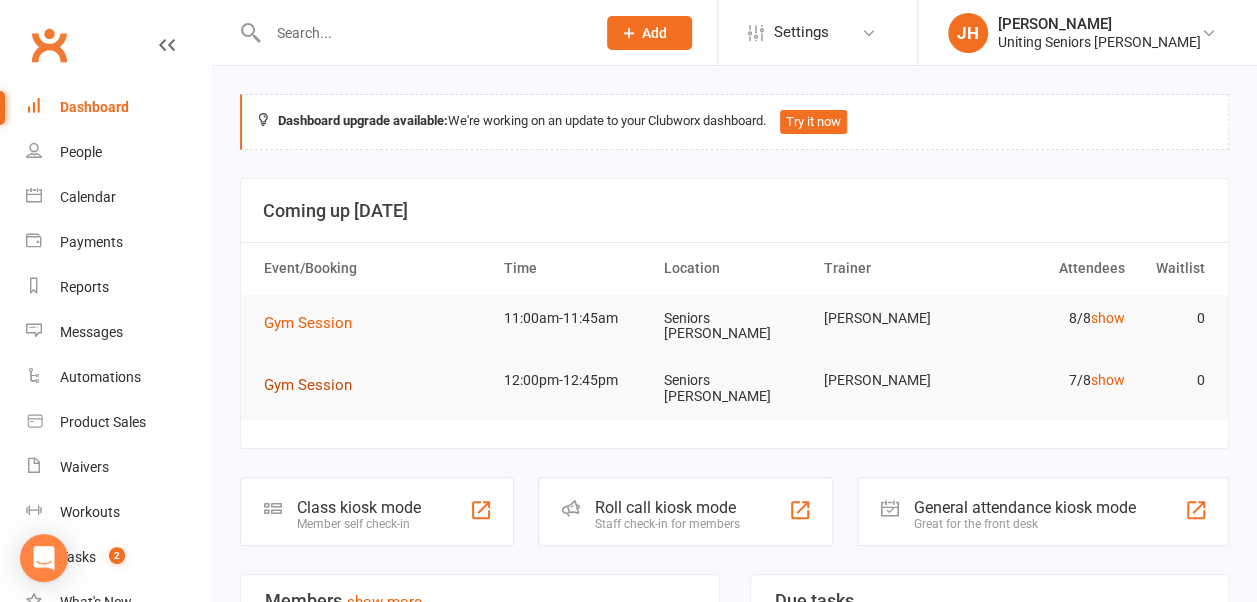 click on "Gym Session" at bounding box center (308, 385) 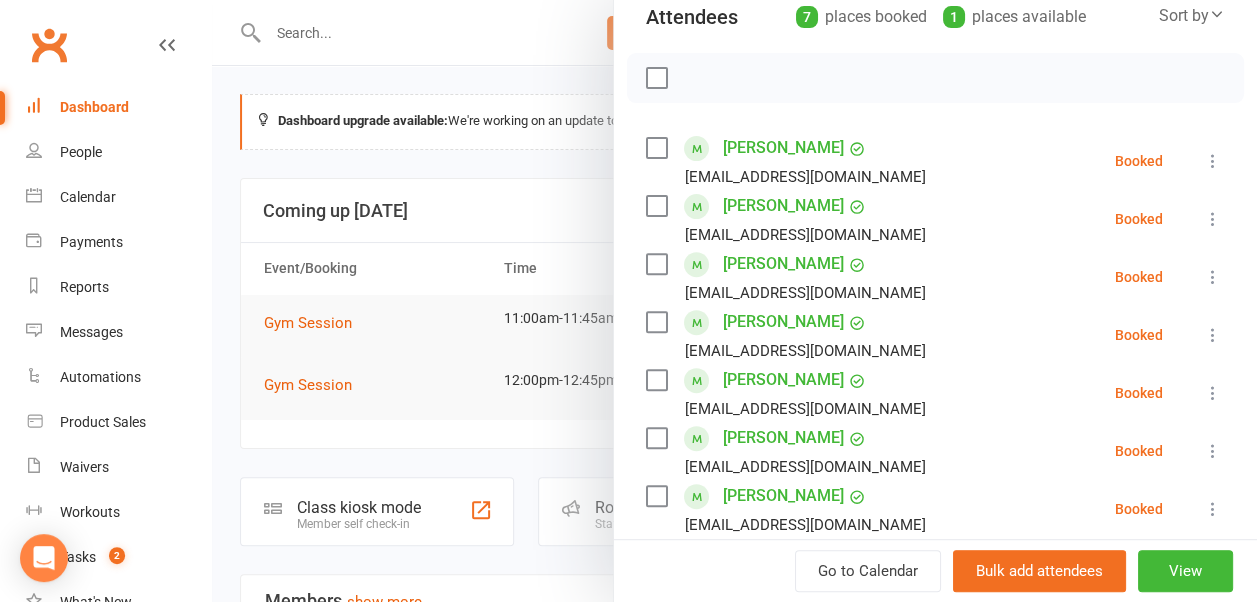 scroll, scrollTop: 300, scrollLeft: 0, axis: vertical 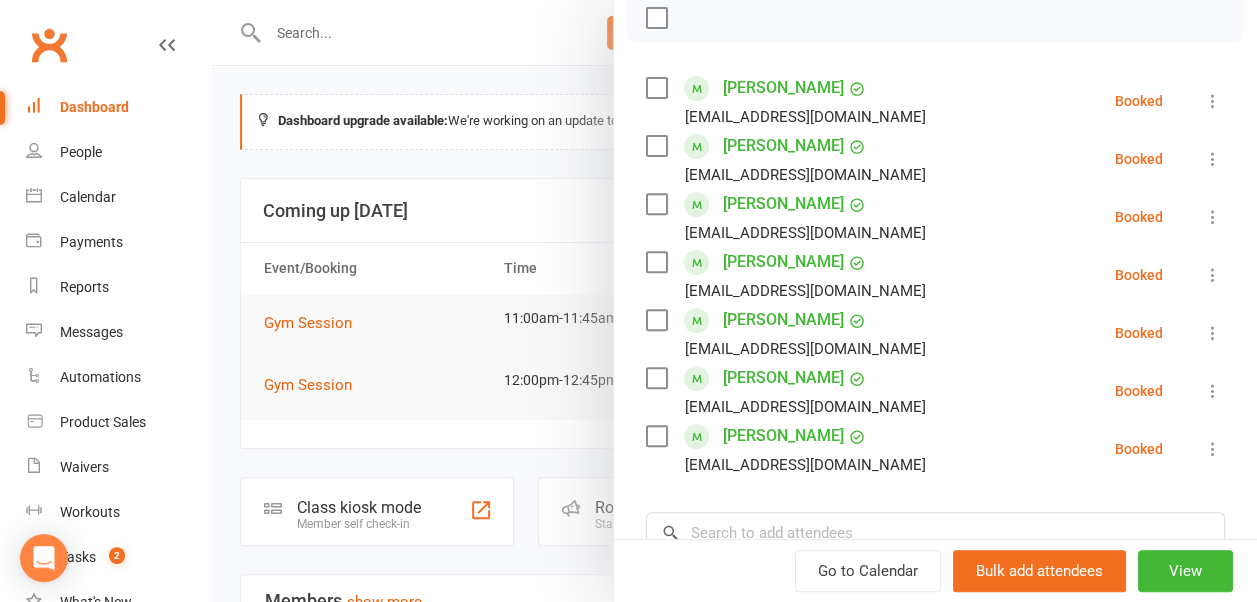 click at bounding box center [734, 301] 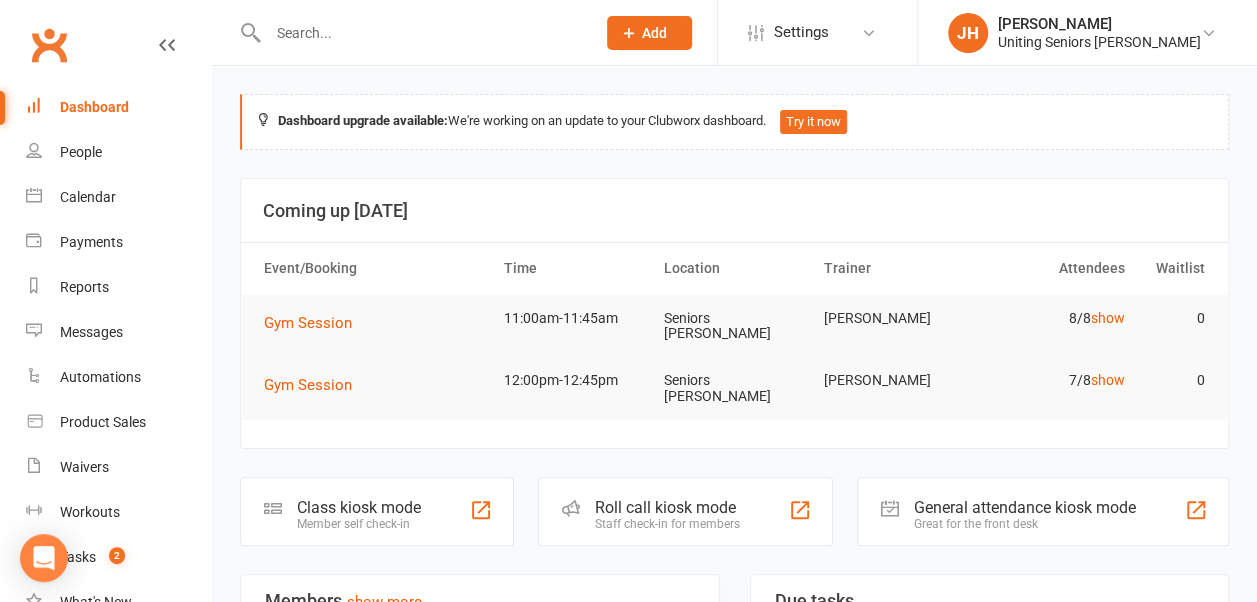 click at bounding box center [421, 33] 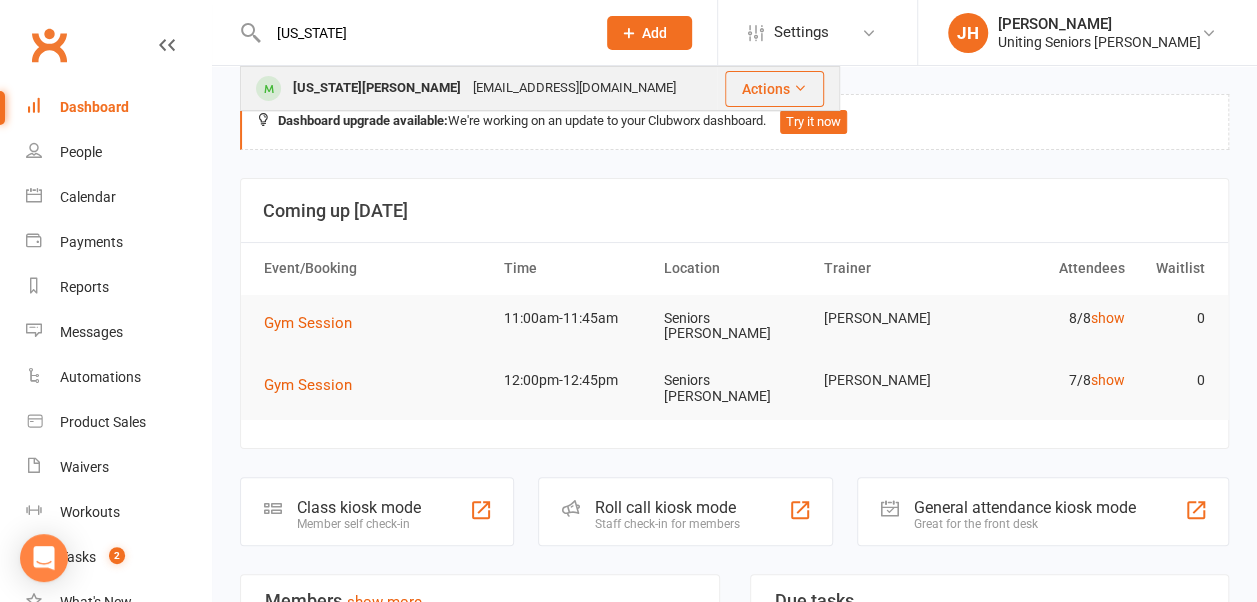 type on "[US_STATE]" 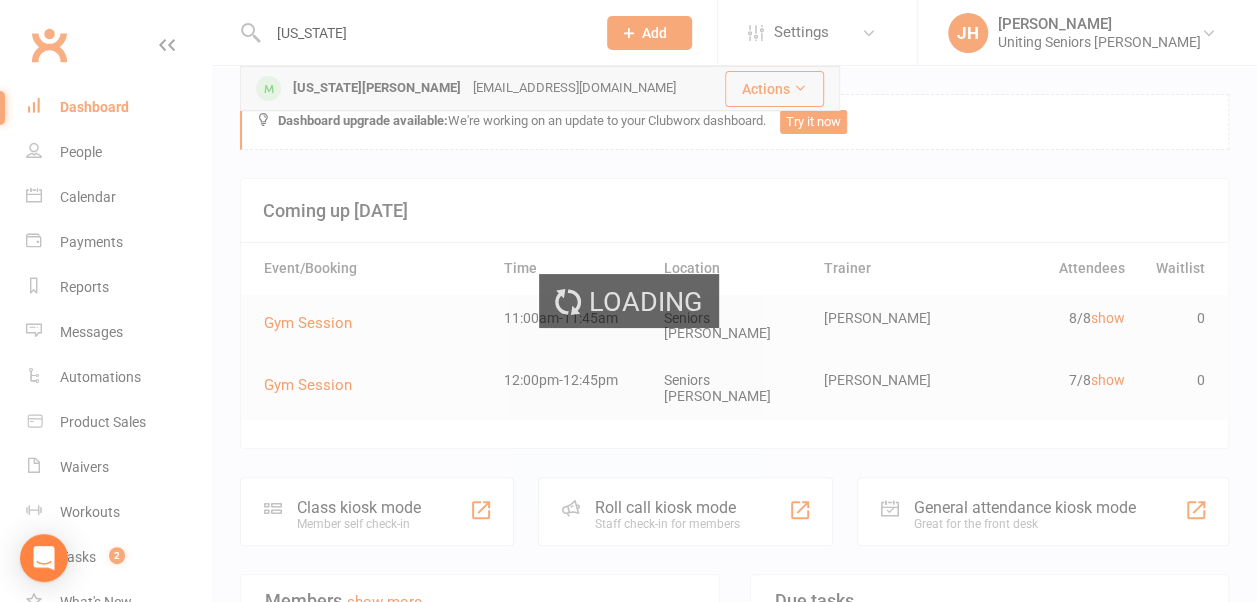 type 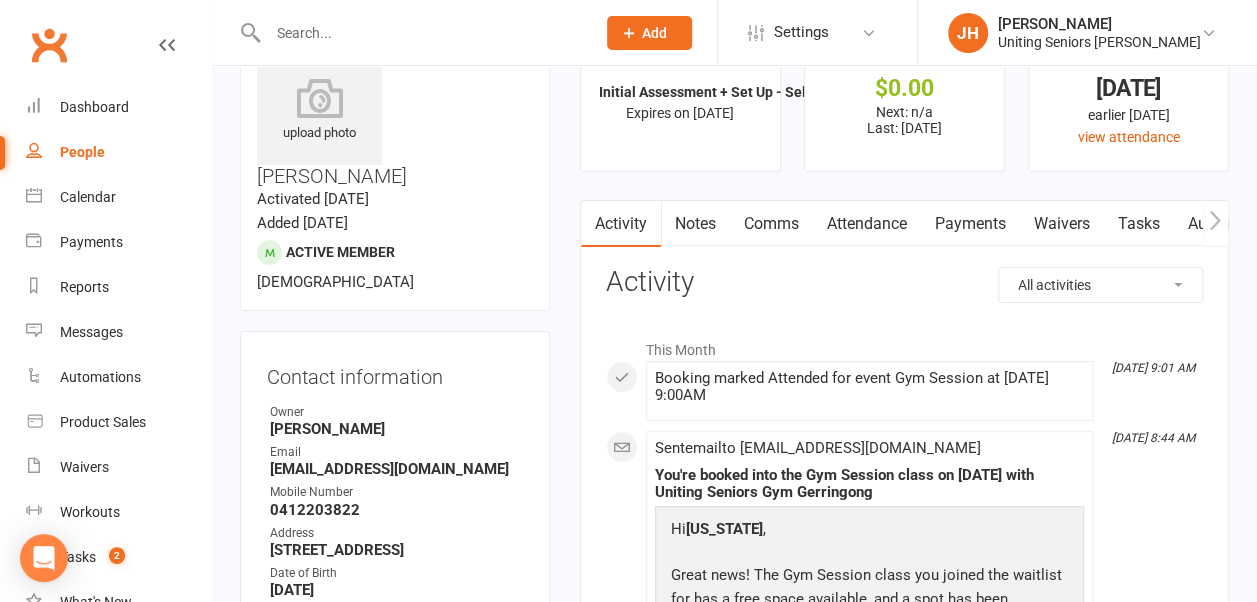 scroll, scrollTop: 200, scrollLeft: 0, axis: vertical 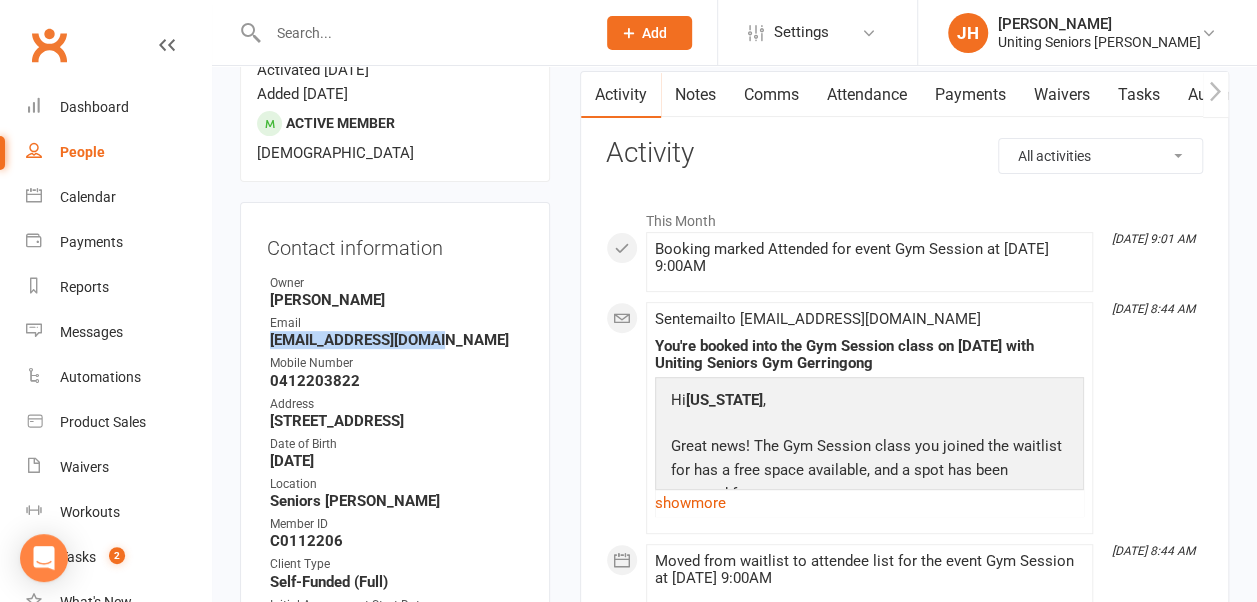 drag, startPoint x: 448, startPoint y: 286, endPoint x: 269, endPoint y: 284, distance: 179.01117 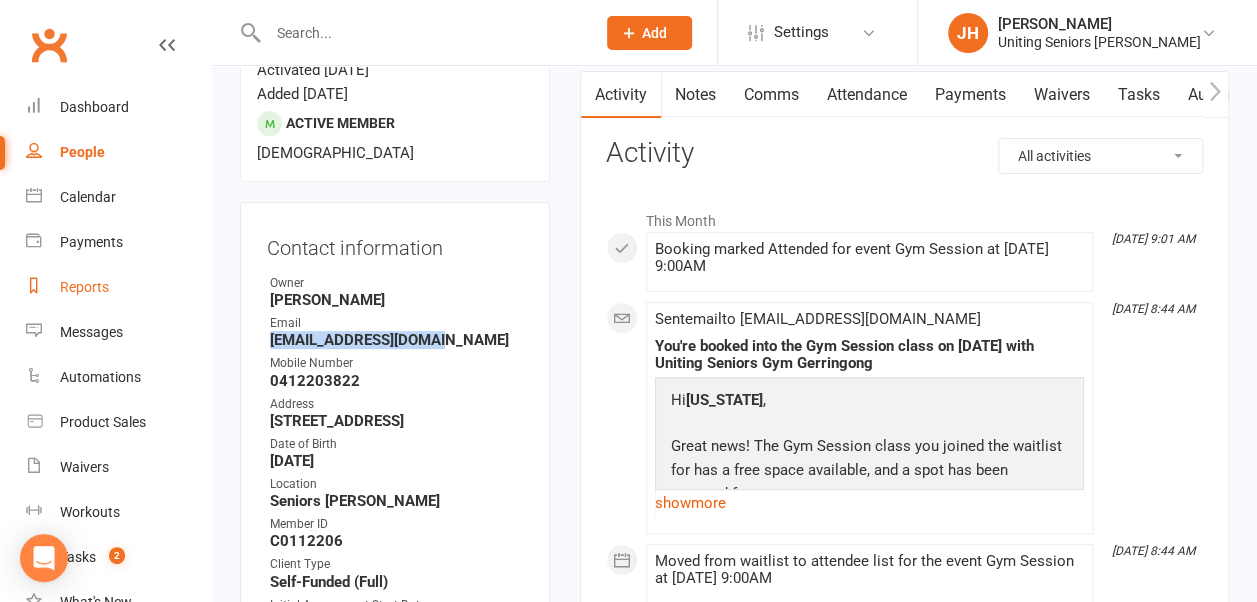 click on "Reports" at bounding box center [84, 287] 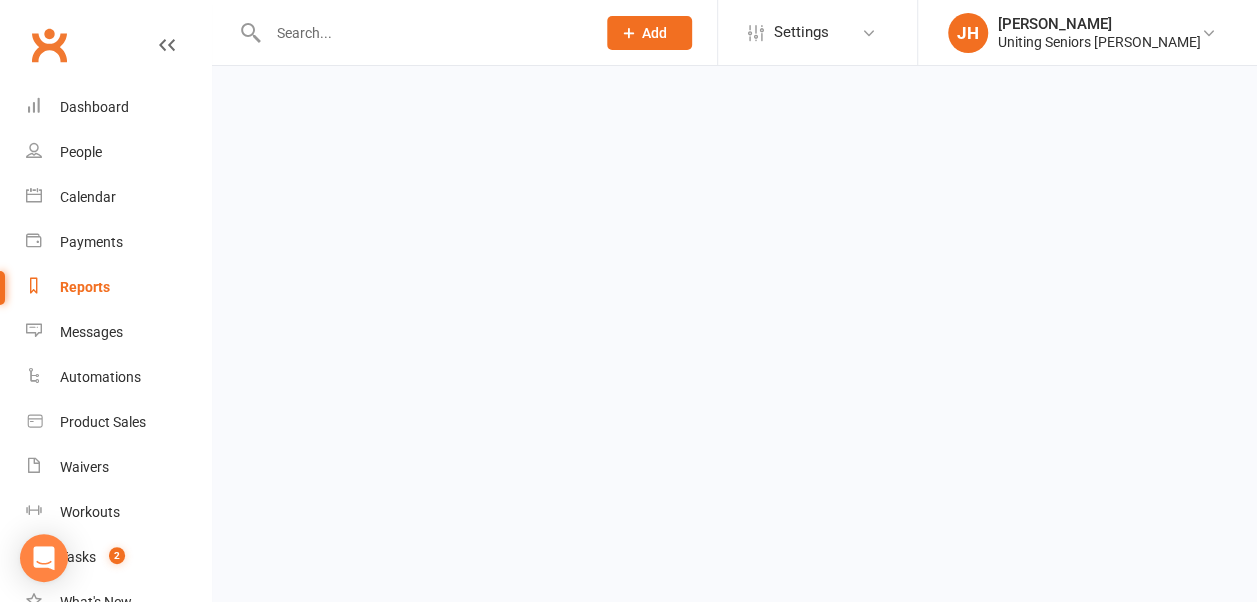 scroll, scrollTop: 0, scrollLeft: 0, axis: both 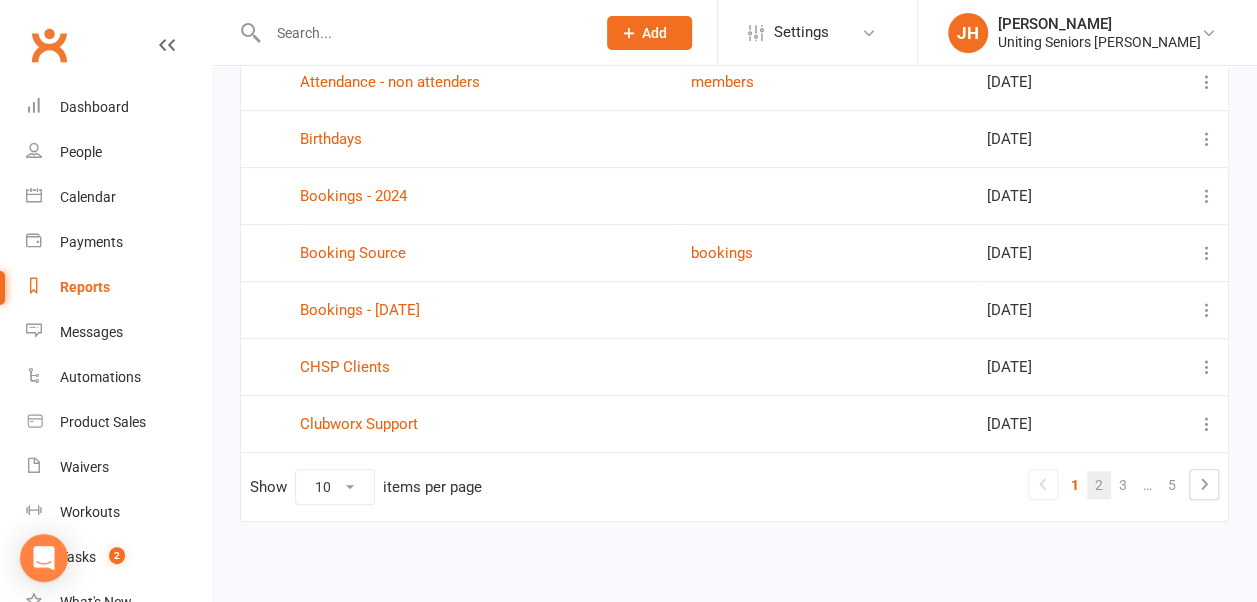 click on "2" at bounding box center (1099, 485) 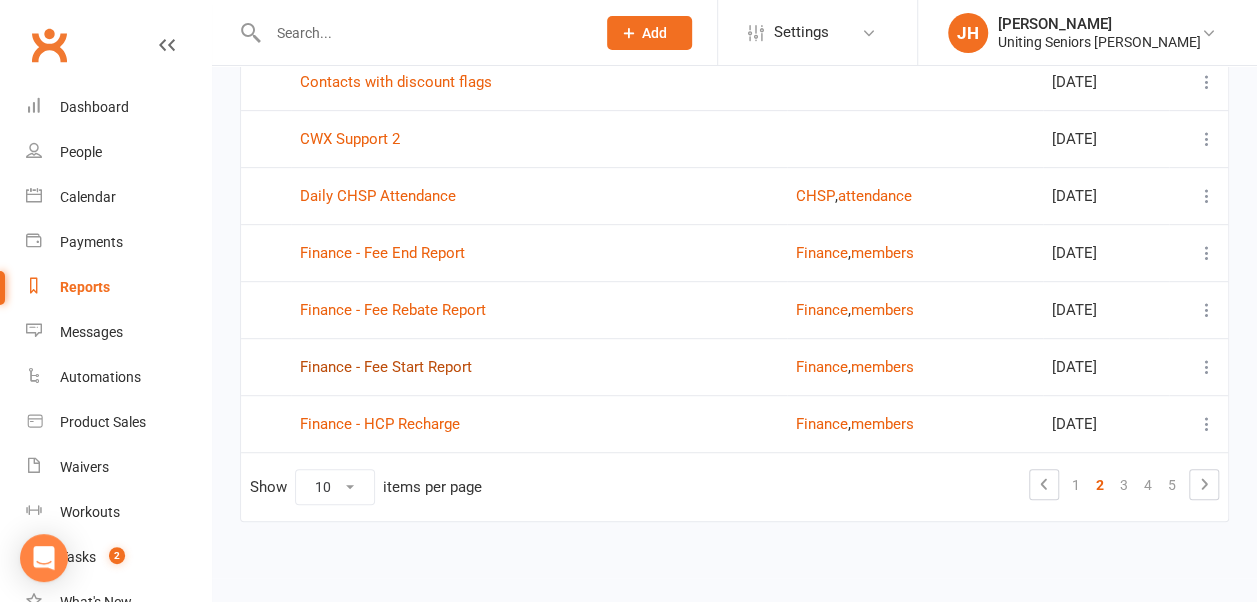 click on "Finance - Fee Start Report" at bounding box center [386, 367] 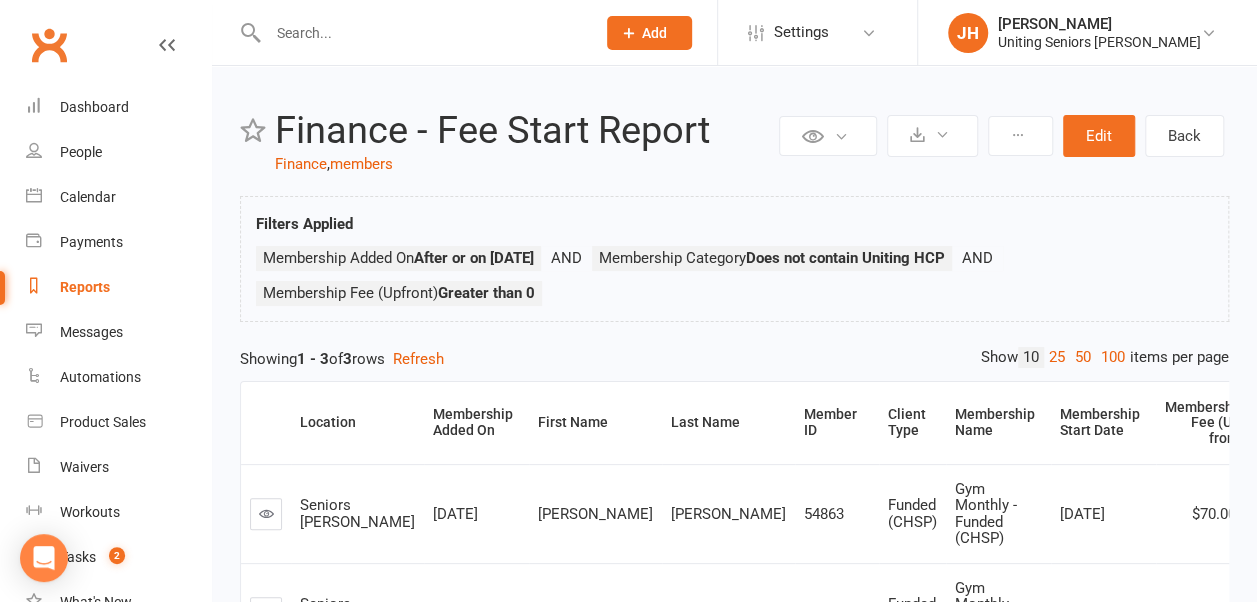 scroll, scrollTop: 0, scrollLeft: 0, axis: both 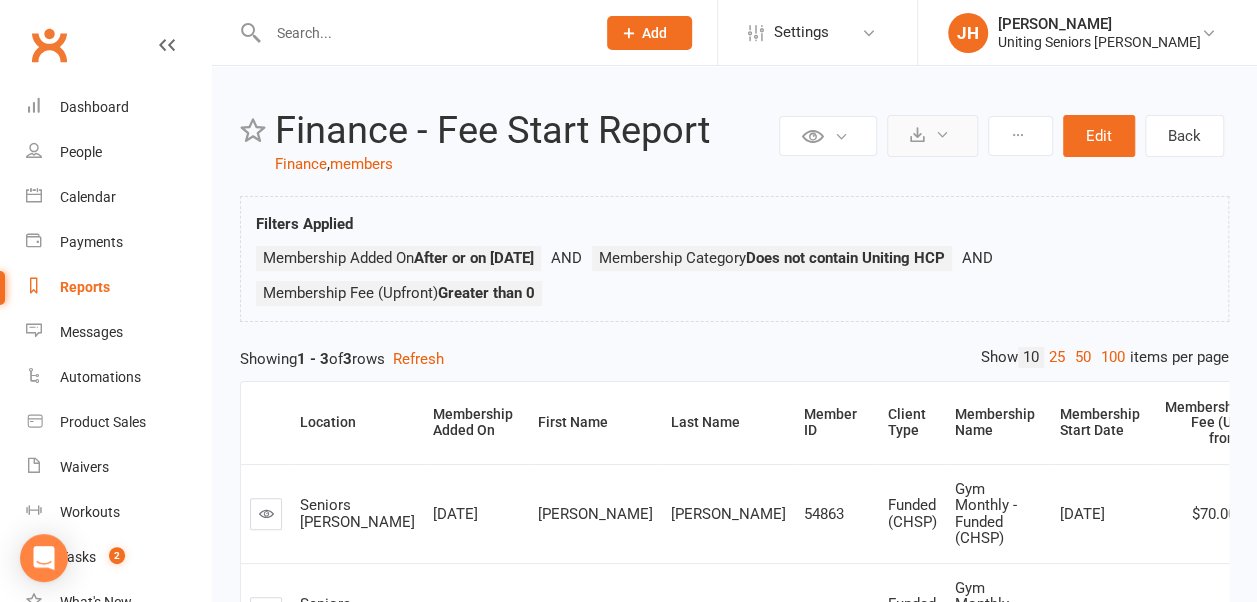 click at bounding box center [932, 136] 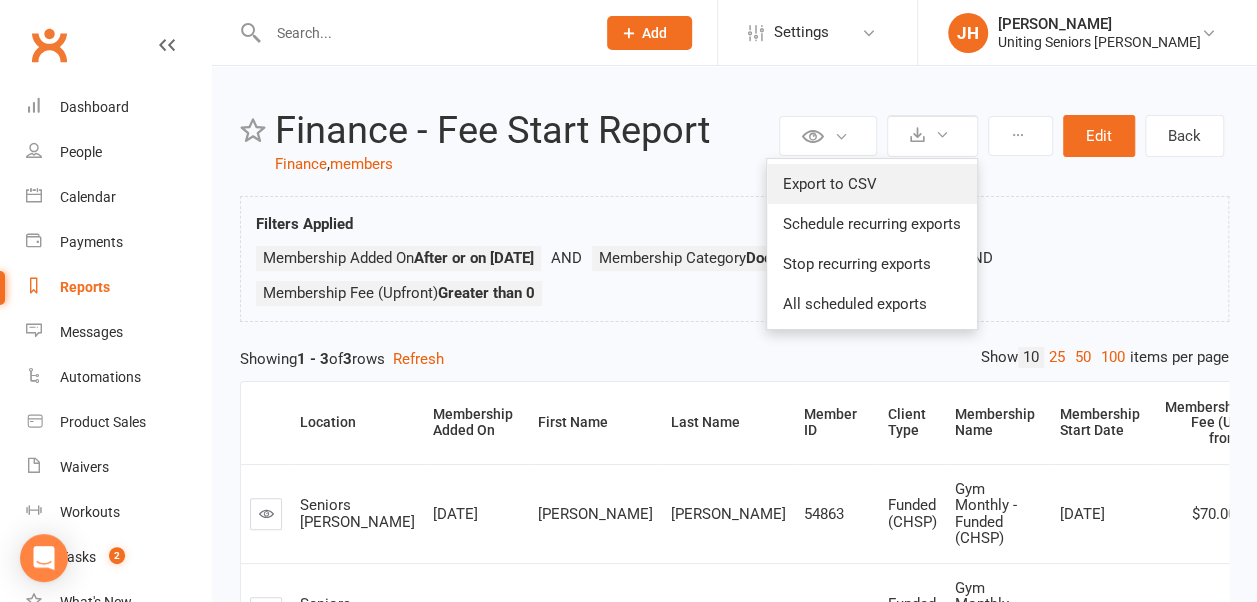 click on "Export to CSV" at bounding box center (872, 184) 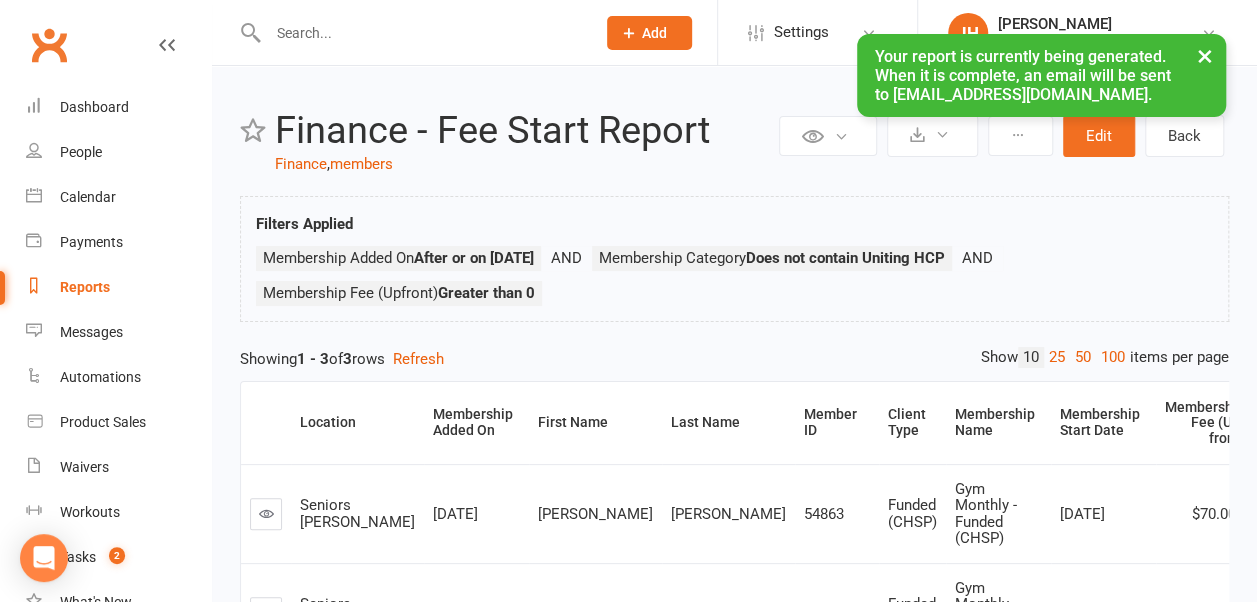 click on "Reports" at bounding box center [85, 287] 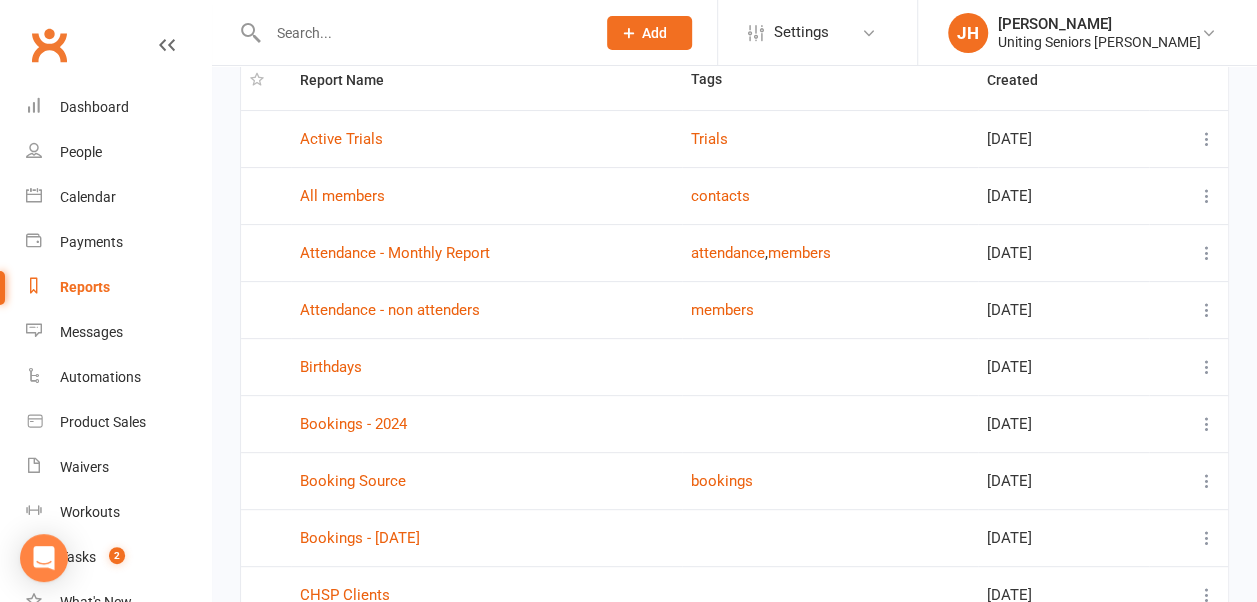 scroll, scrollTop: 290, scrollLeft: 0, axis: vertical 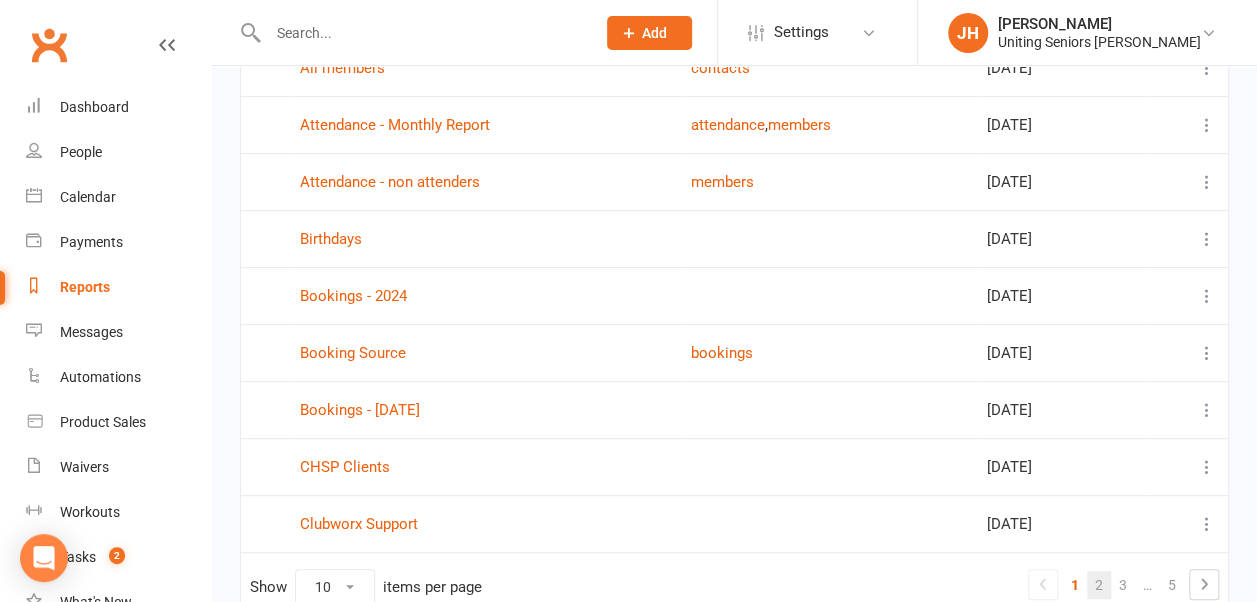 click on "2" at bounding box center (1099, 585) 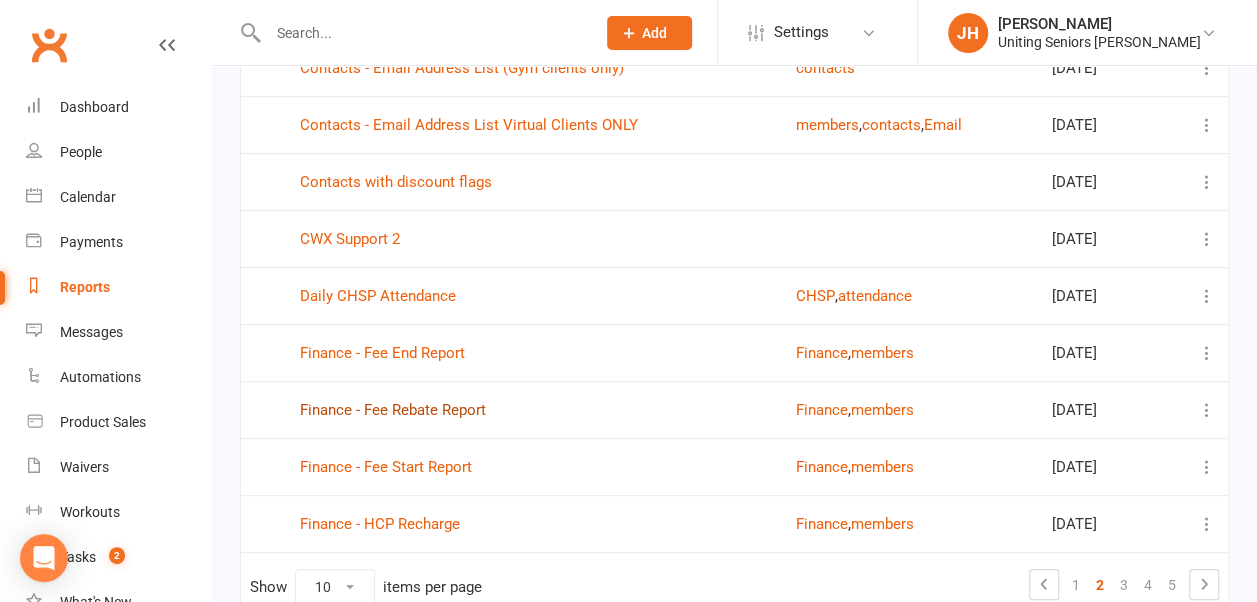 click on "Finance - Fee Rebate Report" at bounding box center (393, 410) 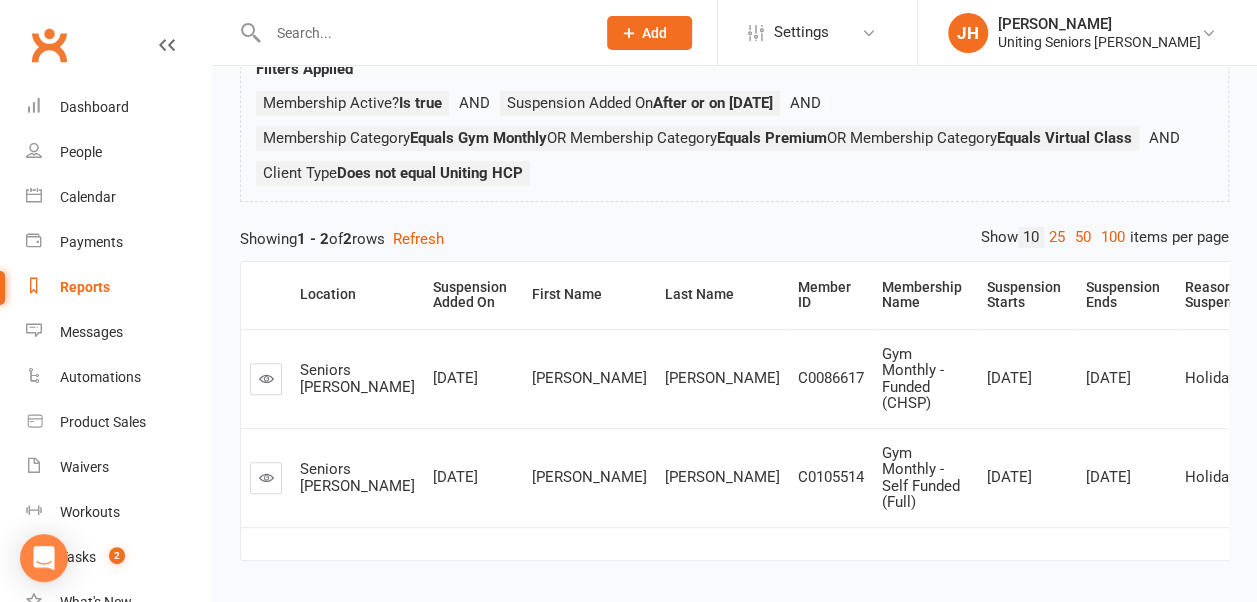 scroll, scrollTop: 55, scrollLeft: 0, axis: vertical 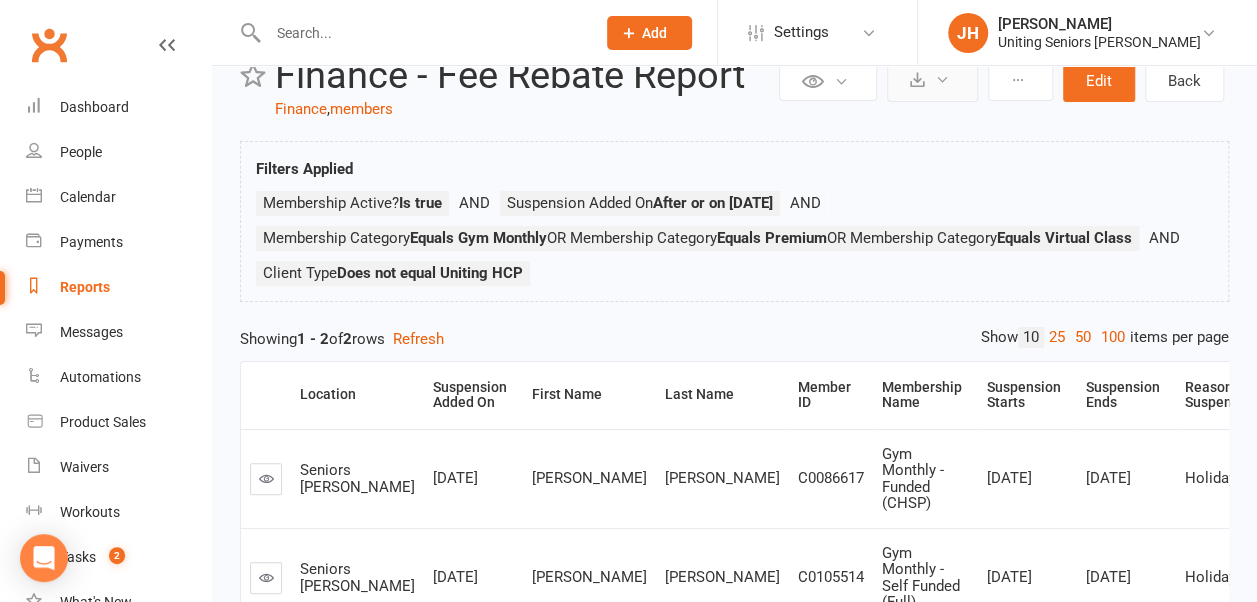 click at bounding box center (932, 81) 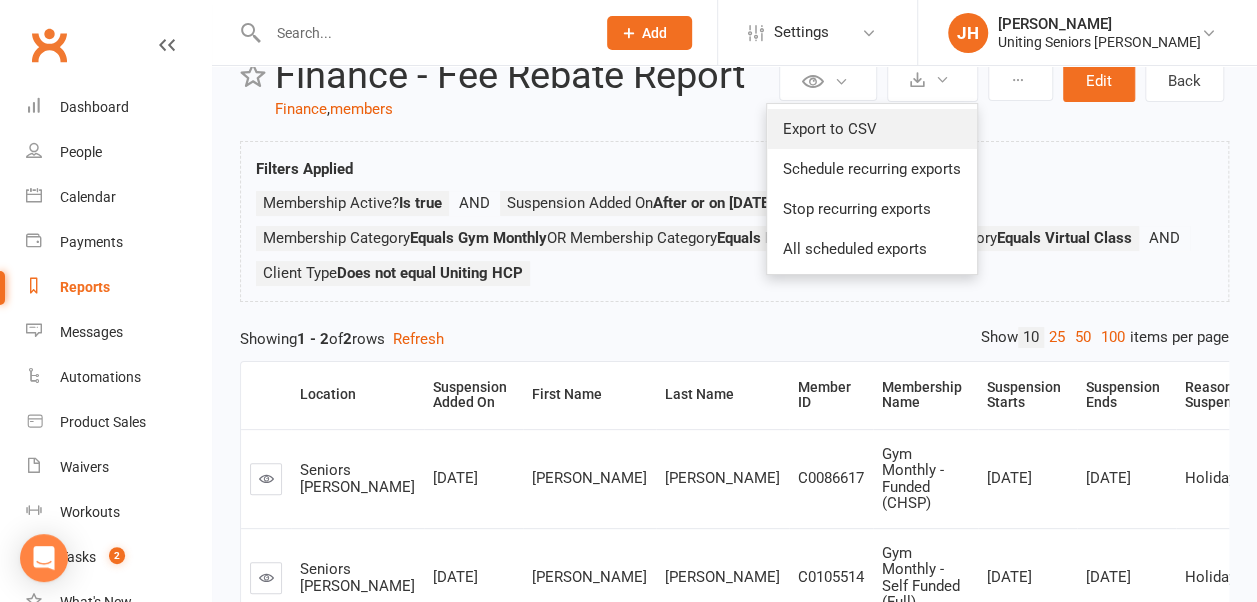 click on "Export to CSV" at bounding box center [872, 129] 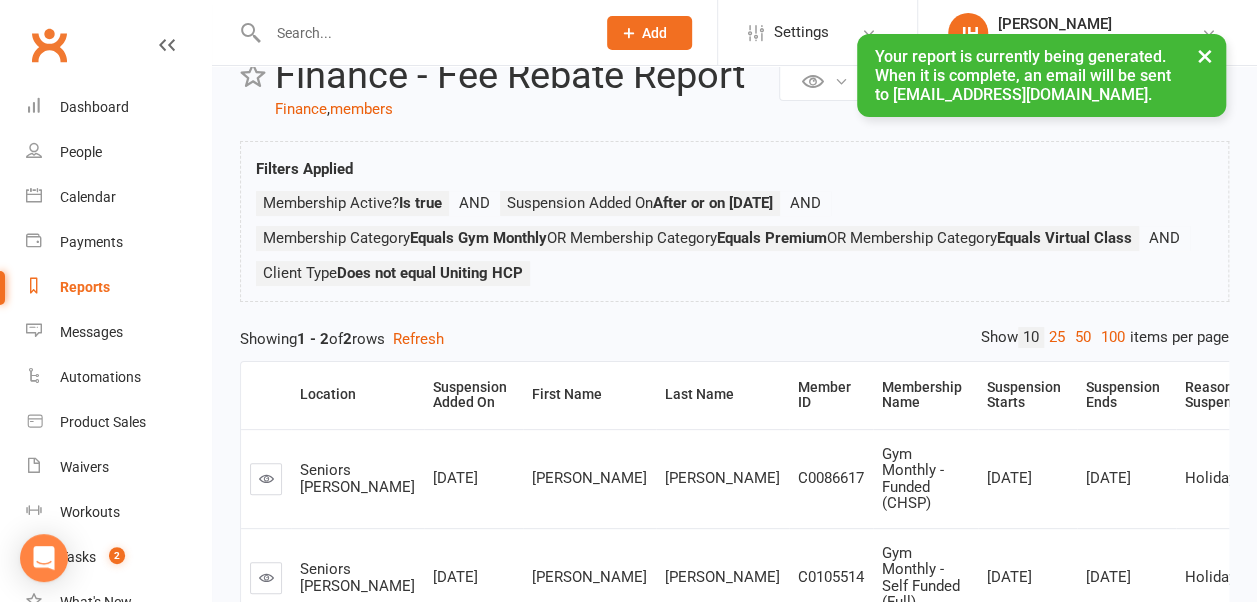 click on "Reports" at bounding box center (118, 287) 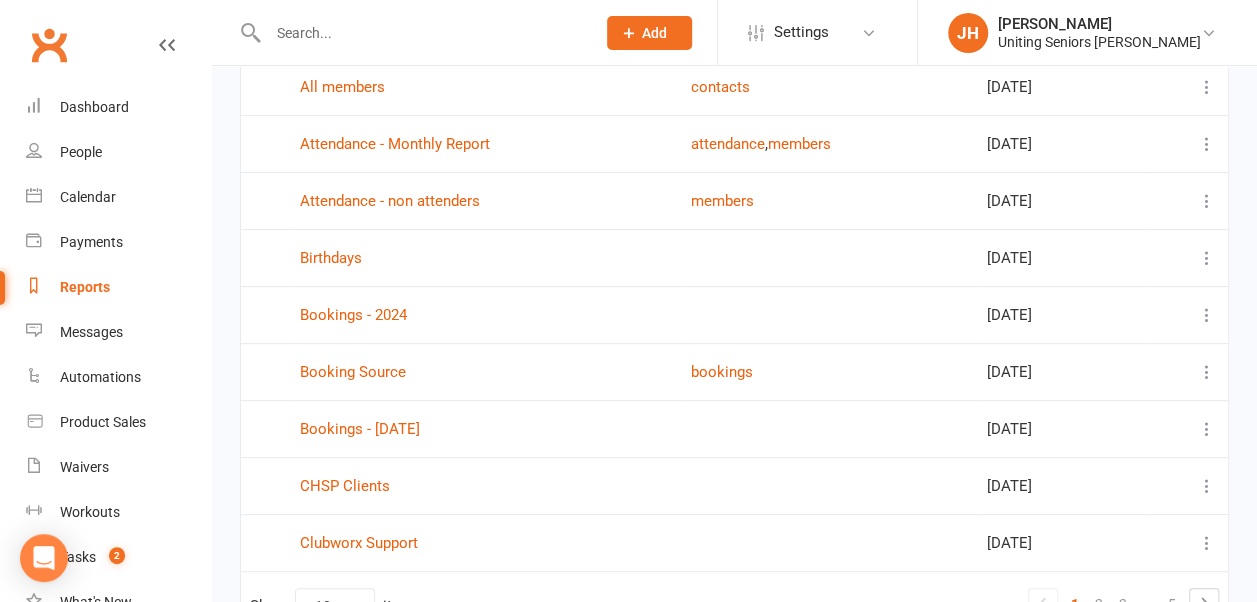 scroll, scrollTop: 390, scrollLeft: 0, axis: vertical 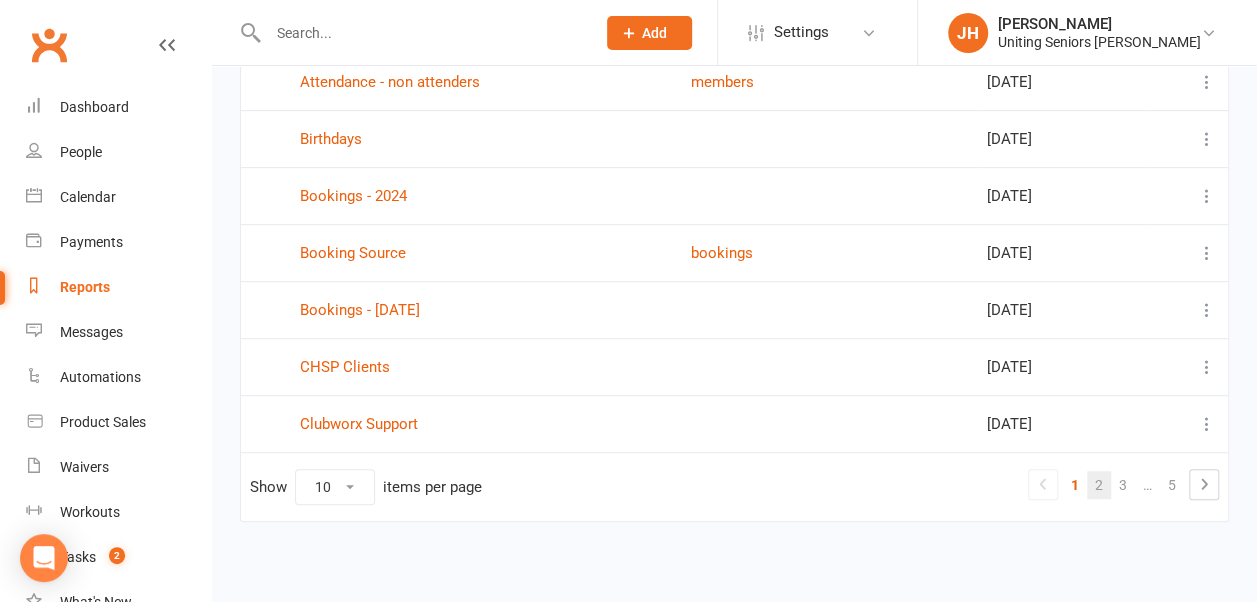 click on "2" at bounding box center [1099, 485] 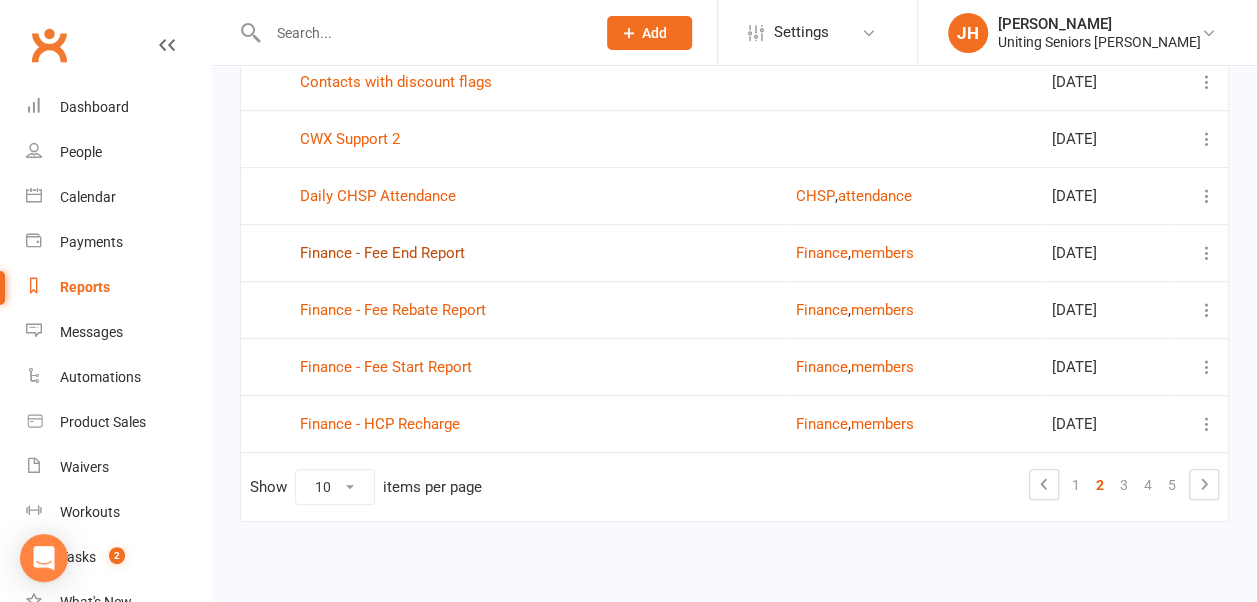click on "Finance - Fee End Report" at bounding box center (382, 253) 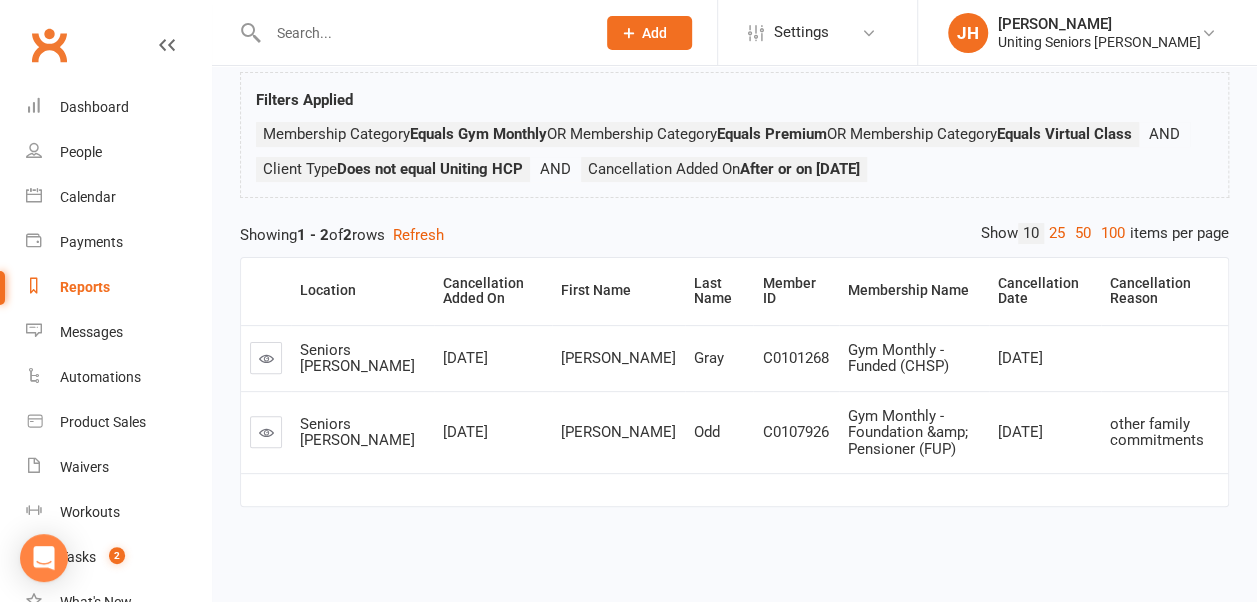 scroll, scrollTop: 0, scrollLeft: 0, axis: both 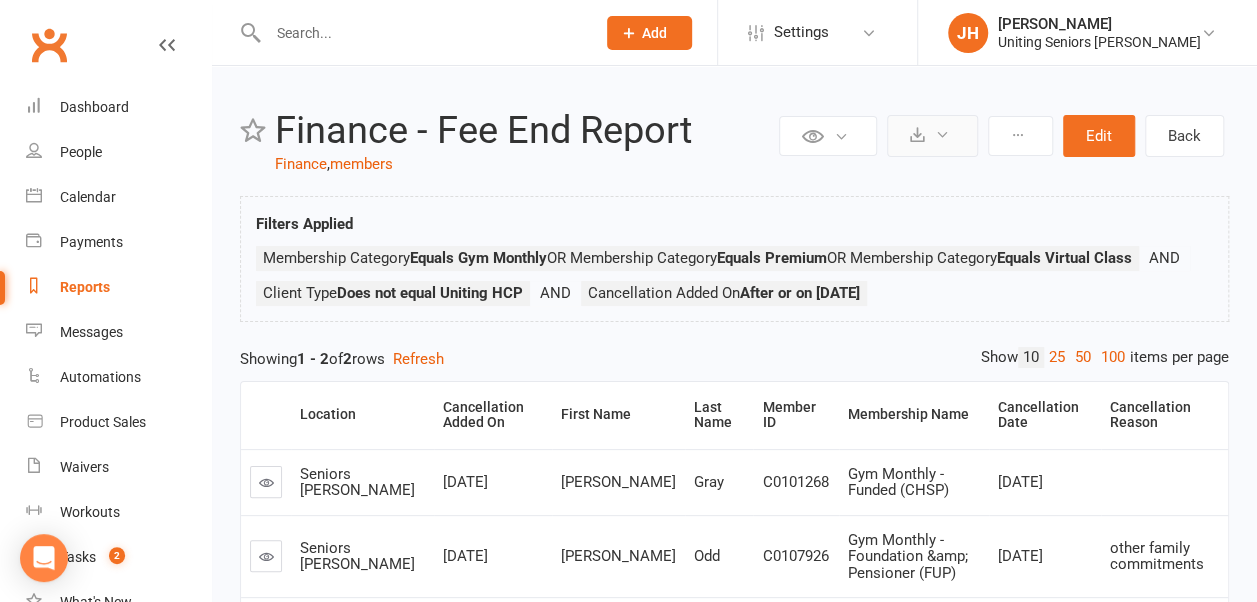 click at bounding box center (932, 136) 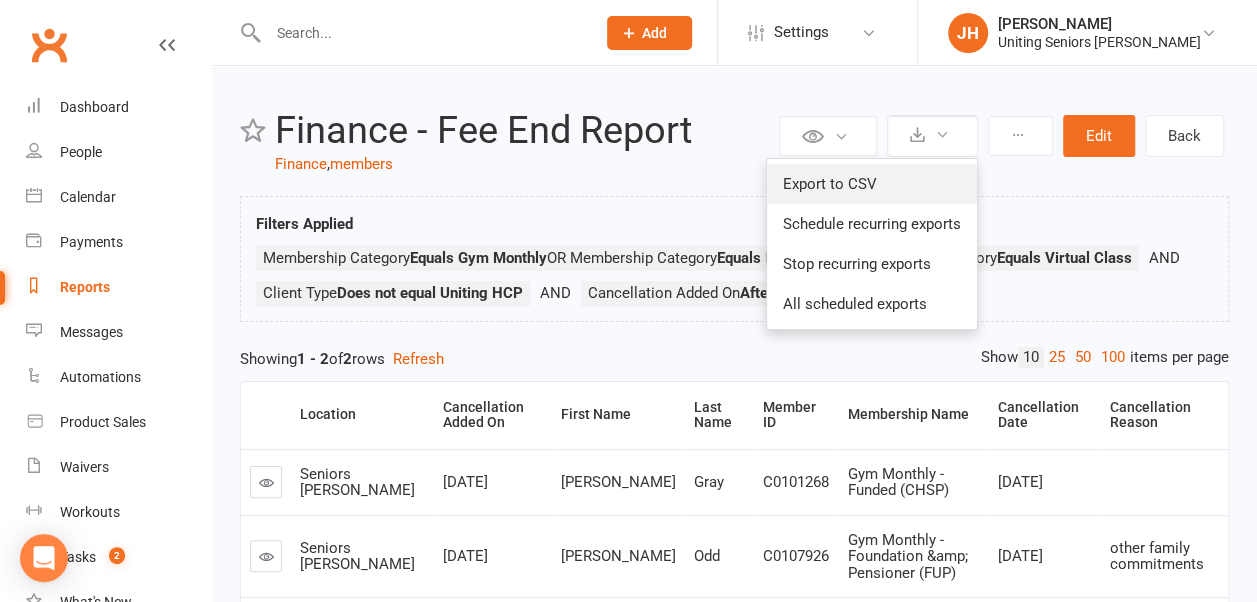 click on "Export to CSV" at bounding box center [872, 184] 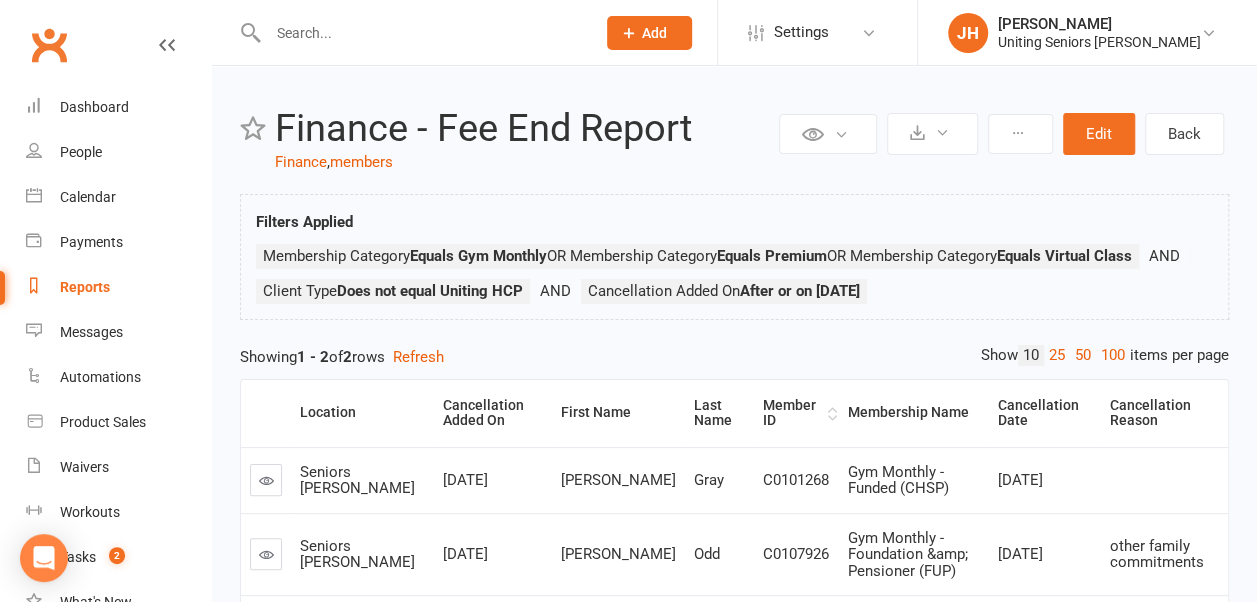 scroll, scrollTop: 0, scrollLeft: 0, axis: both 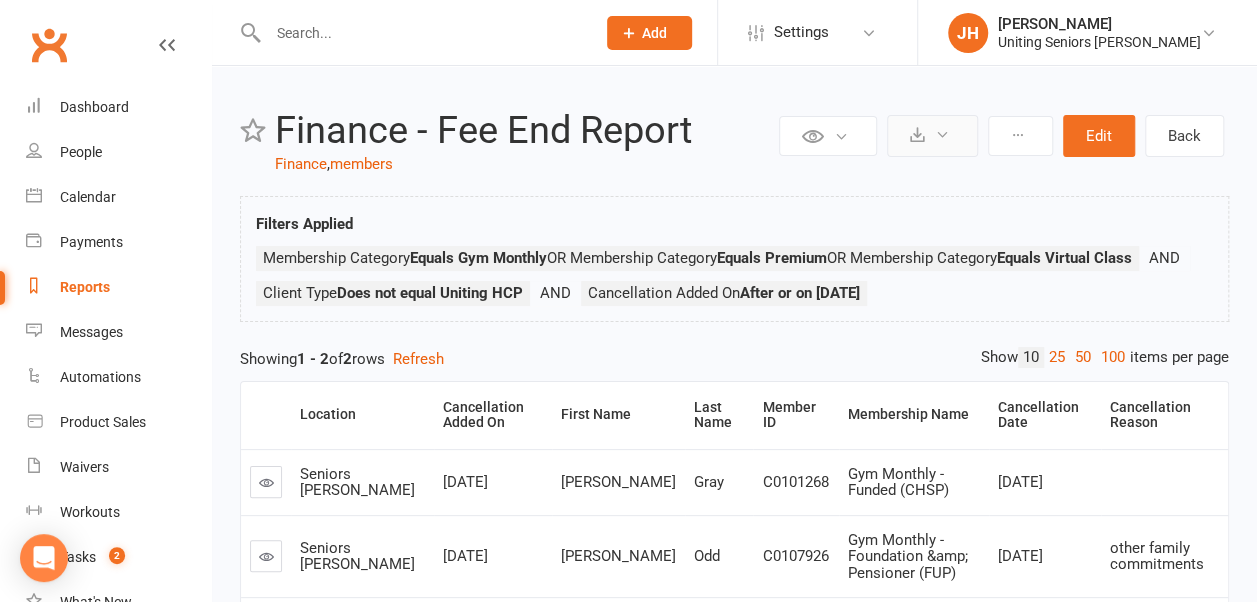 click at bounding box center [932, 136] 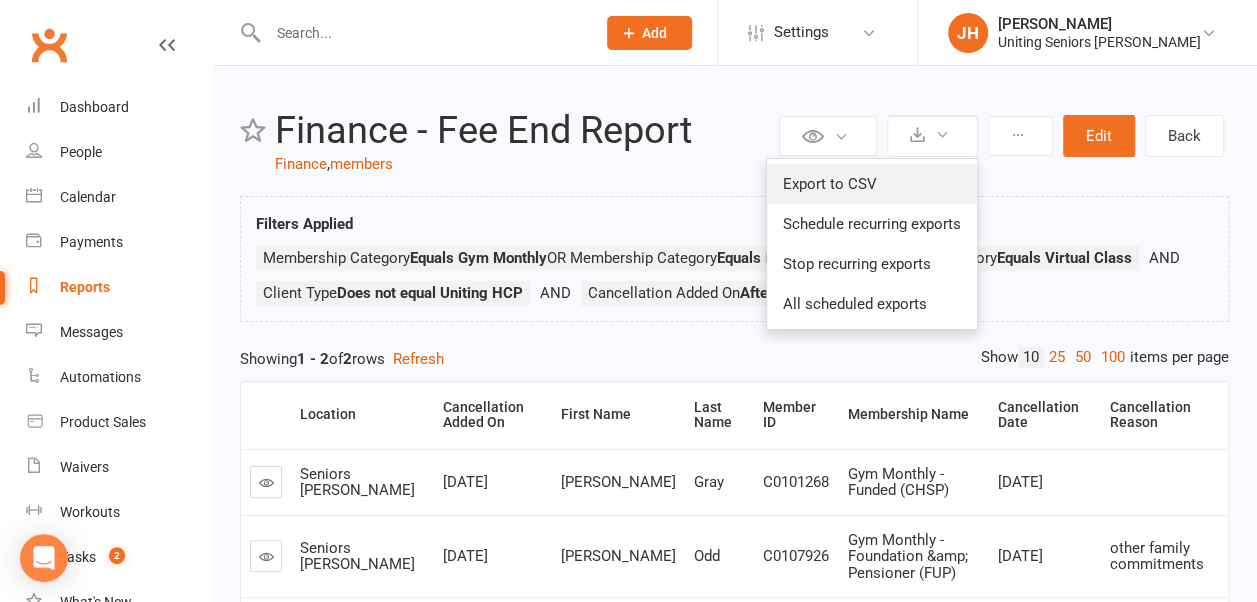 click on "Export to CSV" at bounding box center [872, 184] 